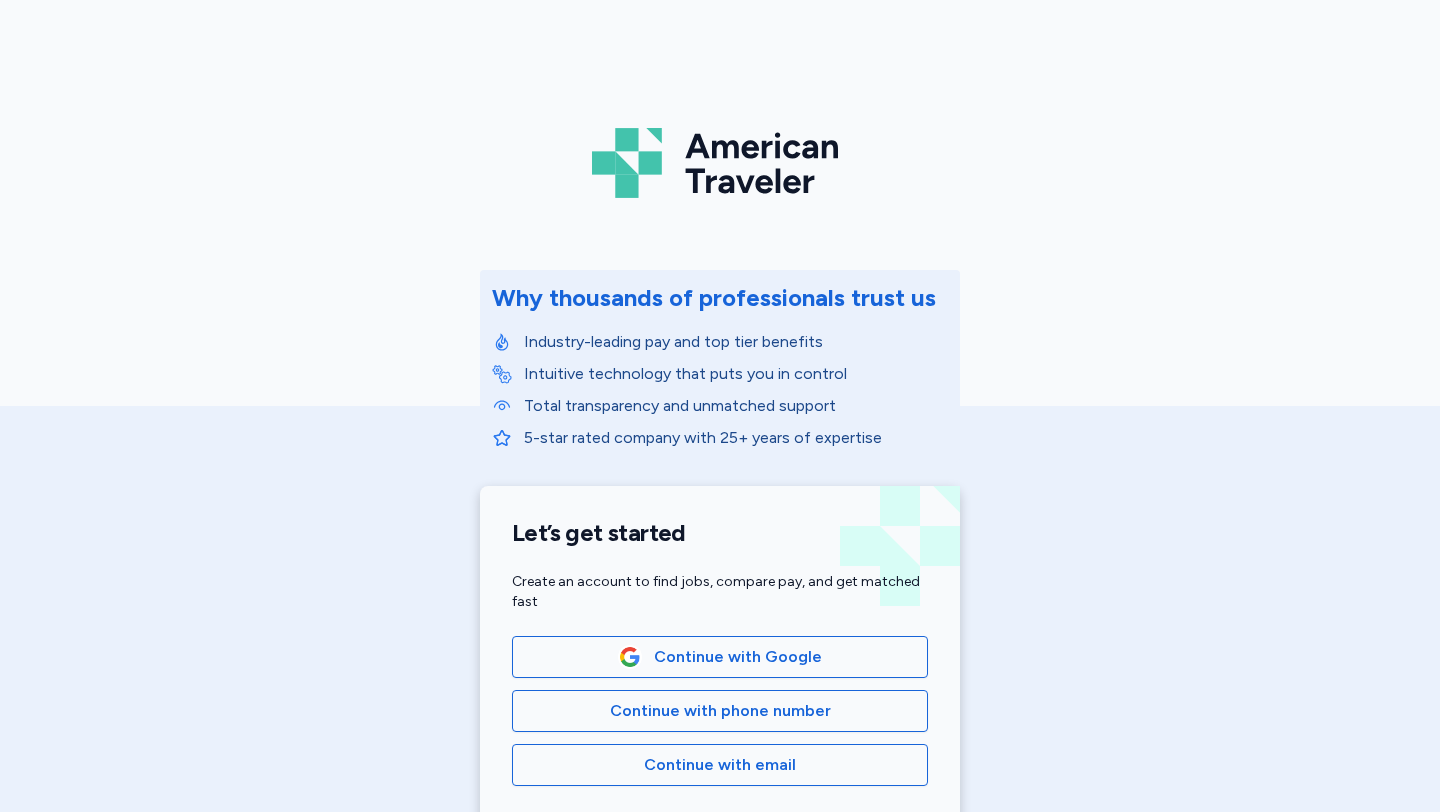 scroll, scrollTop: 0, scrollLeft: 0, axis: both 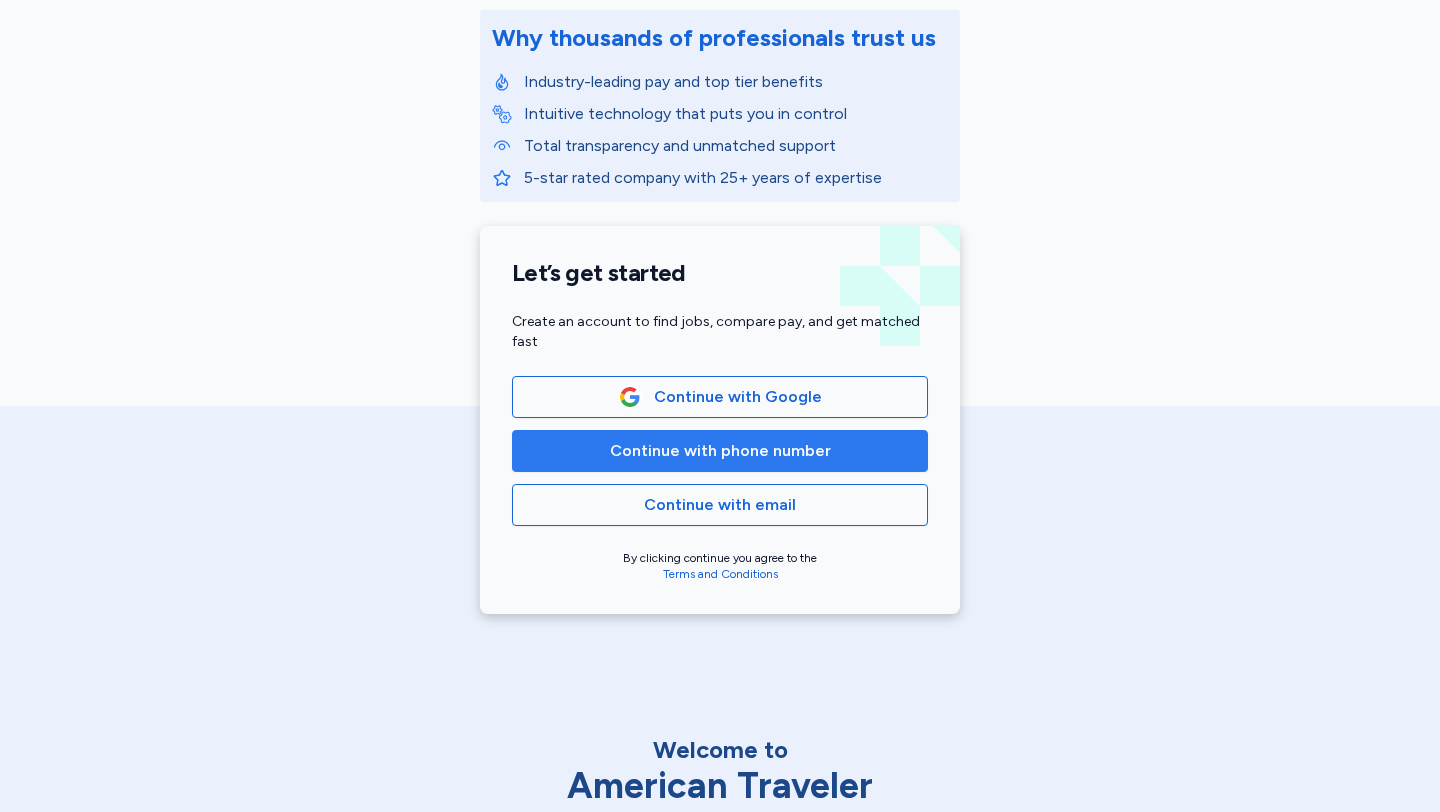 click on "Continue with phone number" at bounding box center (720, 451) 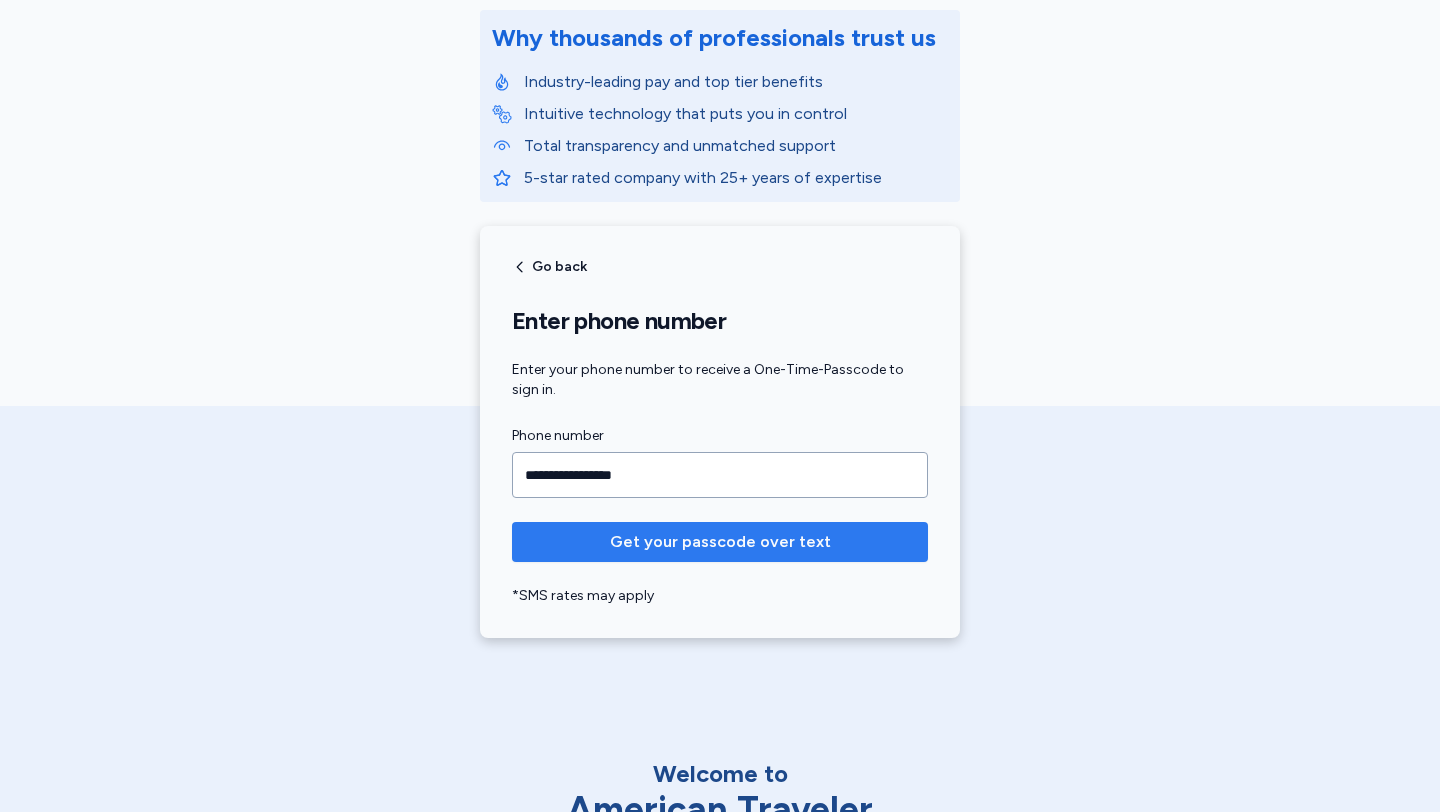 type on "**********" 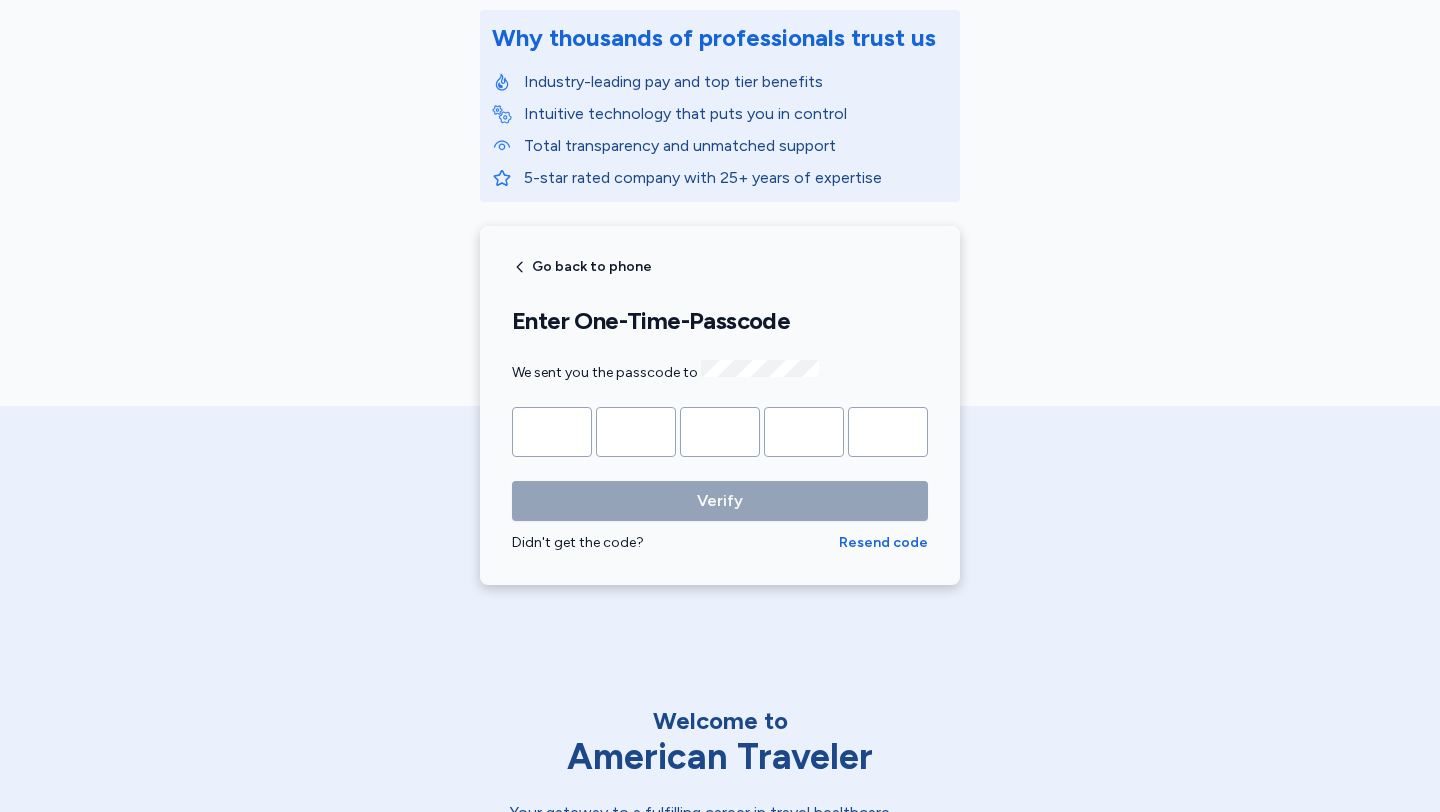type on "*" 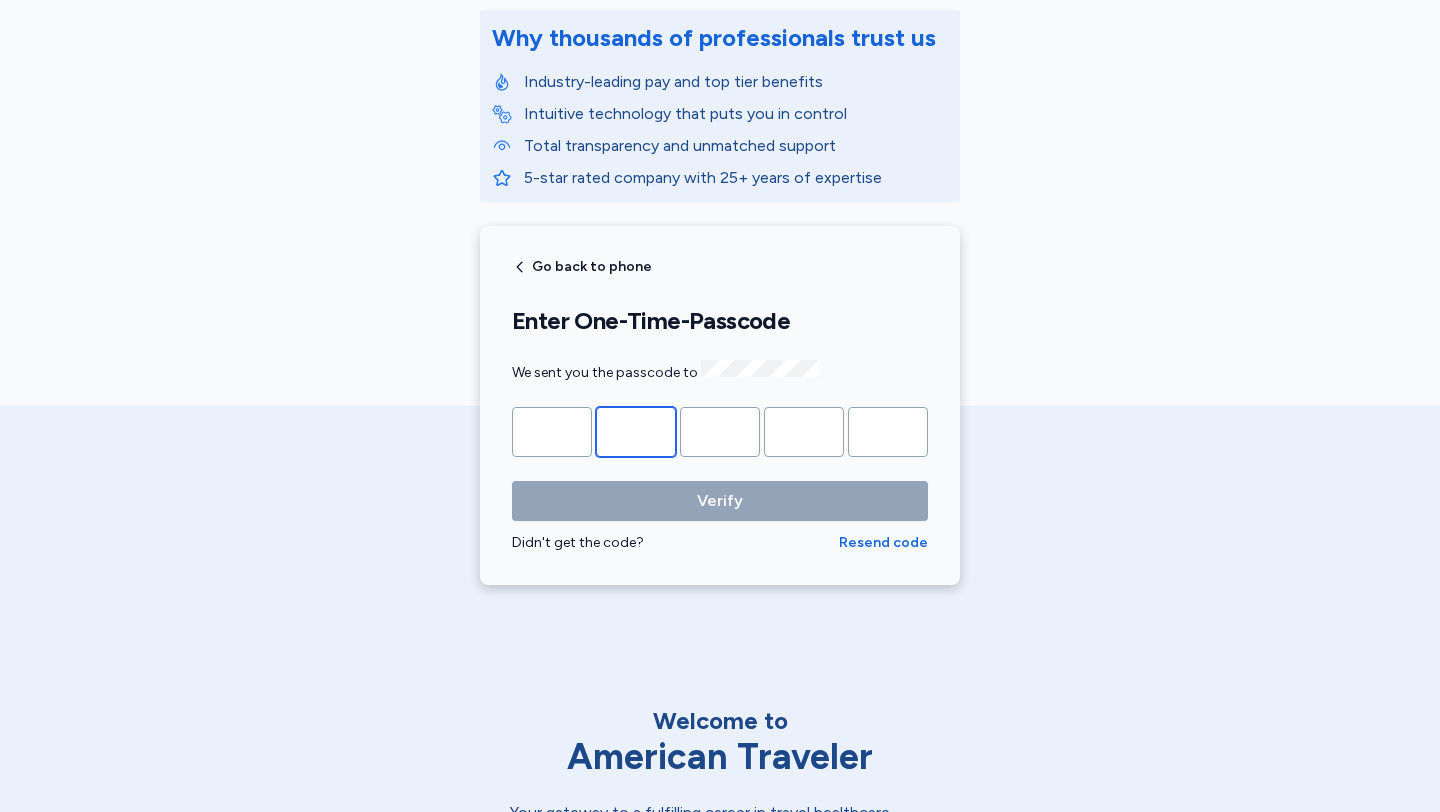 type on "*" 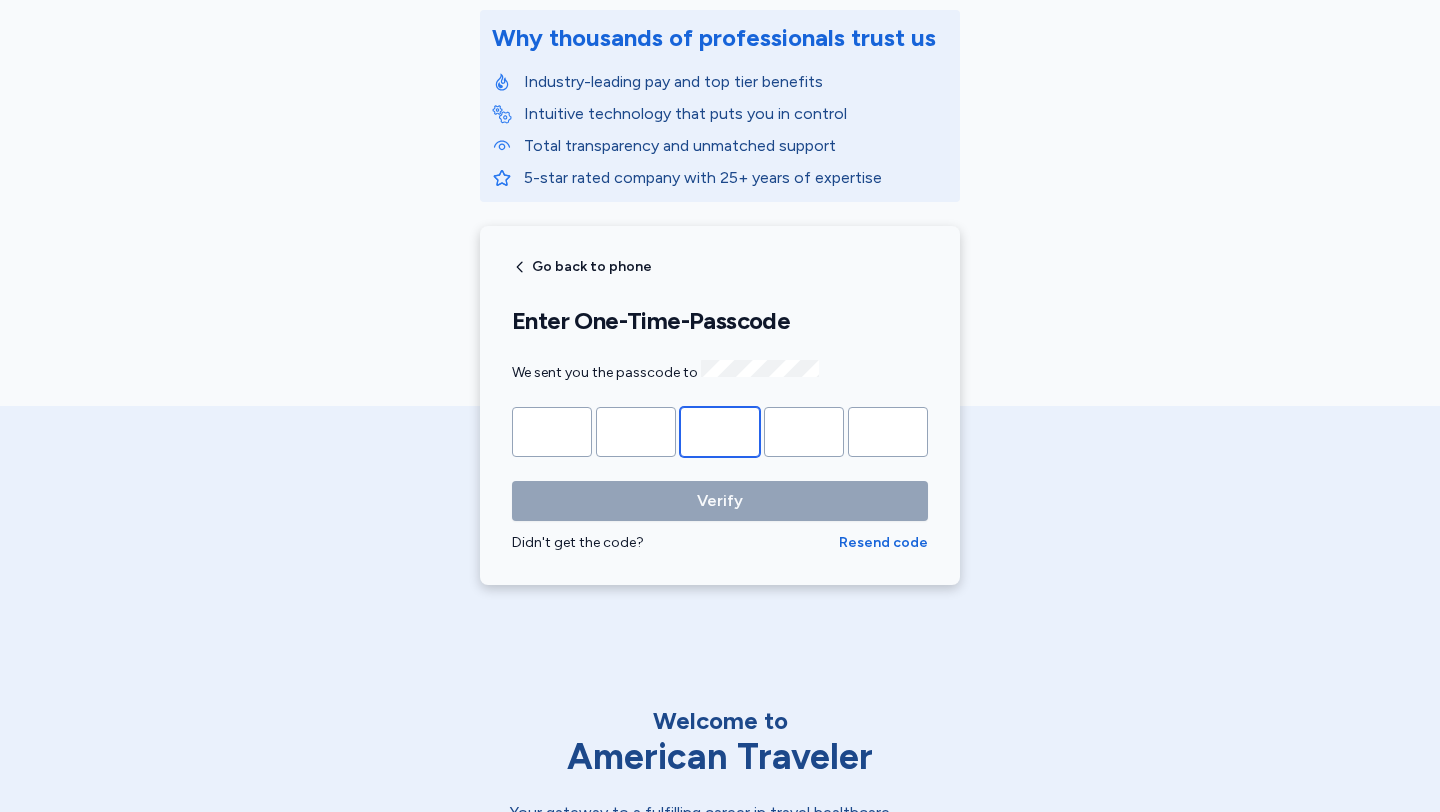 type on "*" 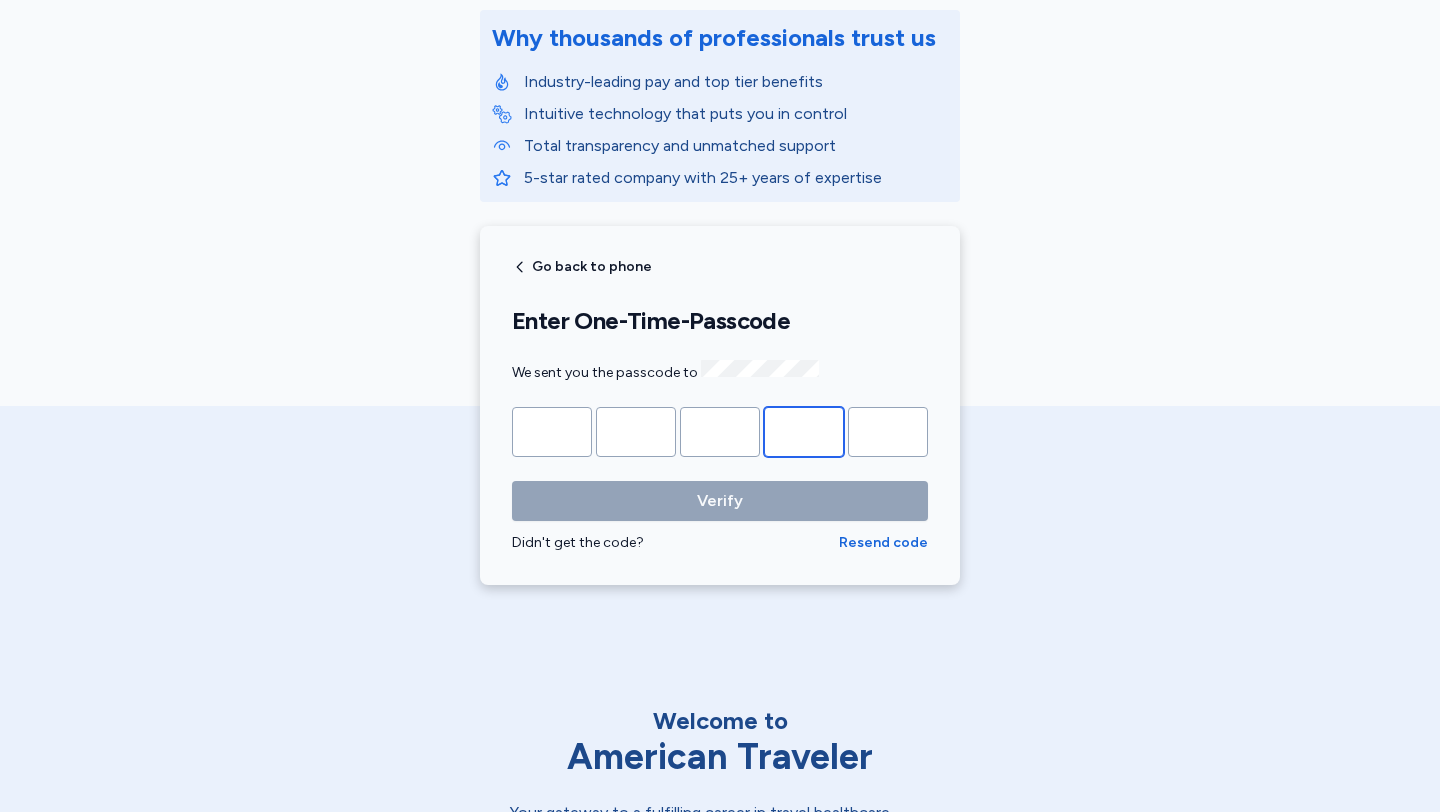 type on "*" 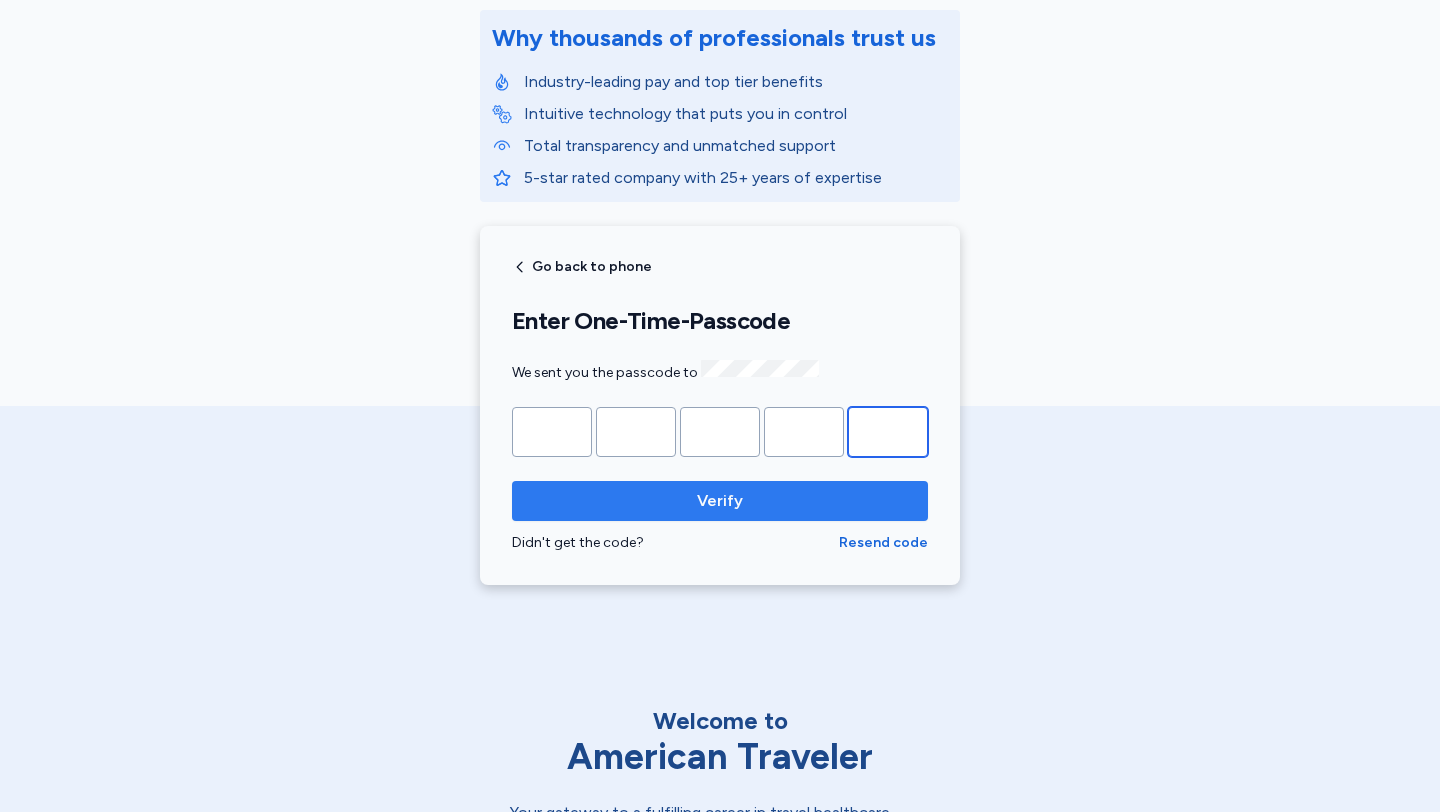 type on "*" 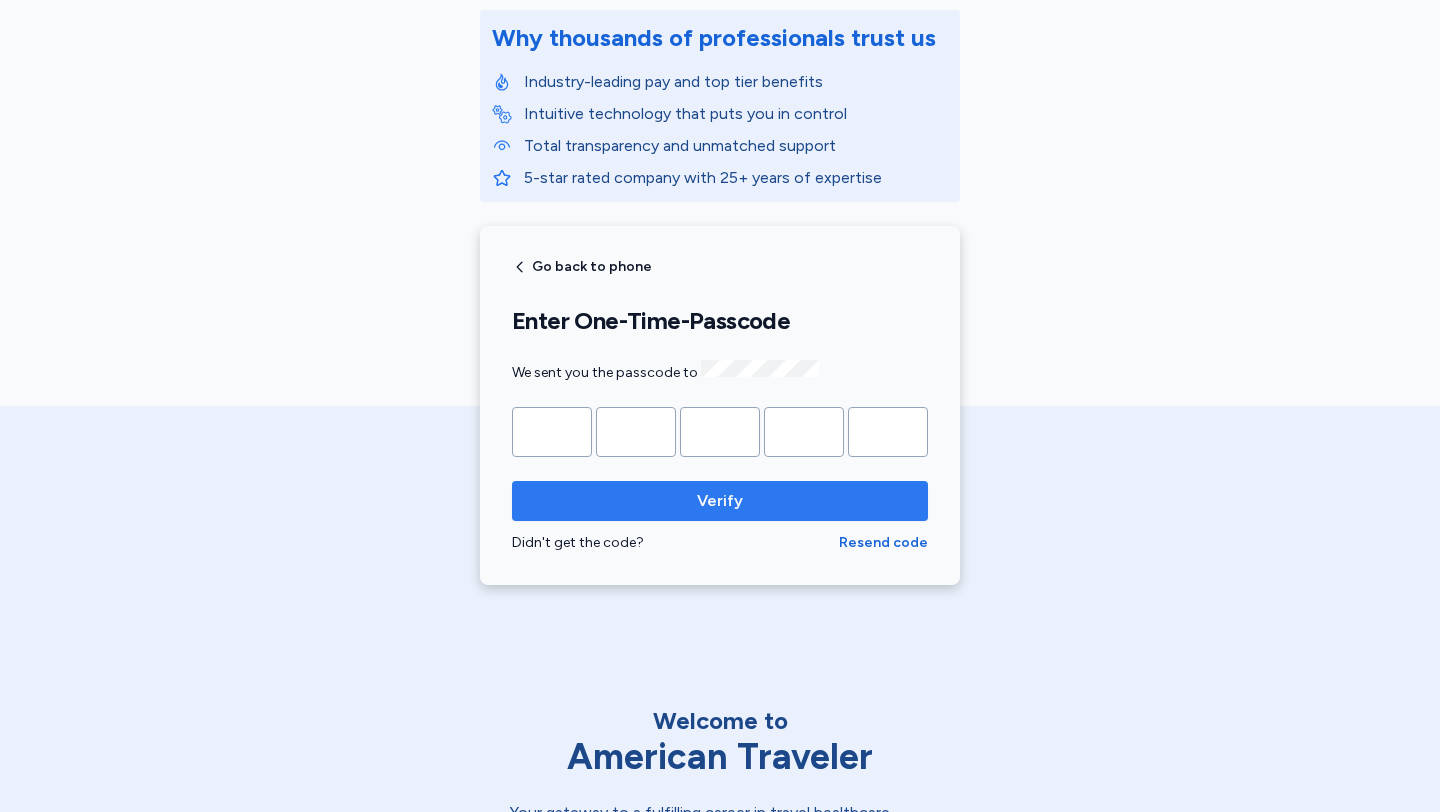click on "Verify" at bounding box center (720, 501) 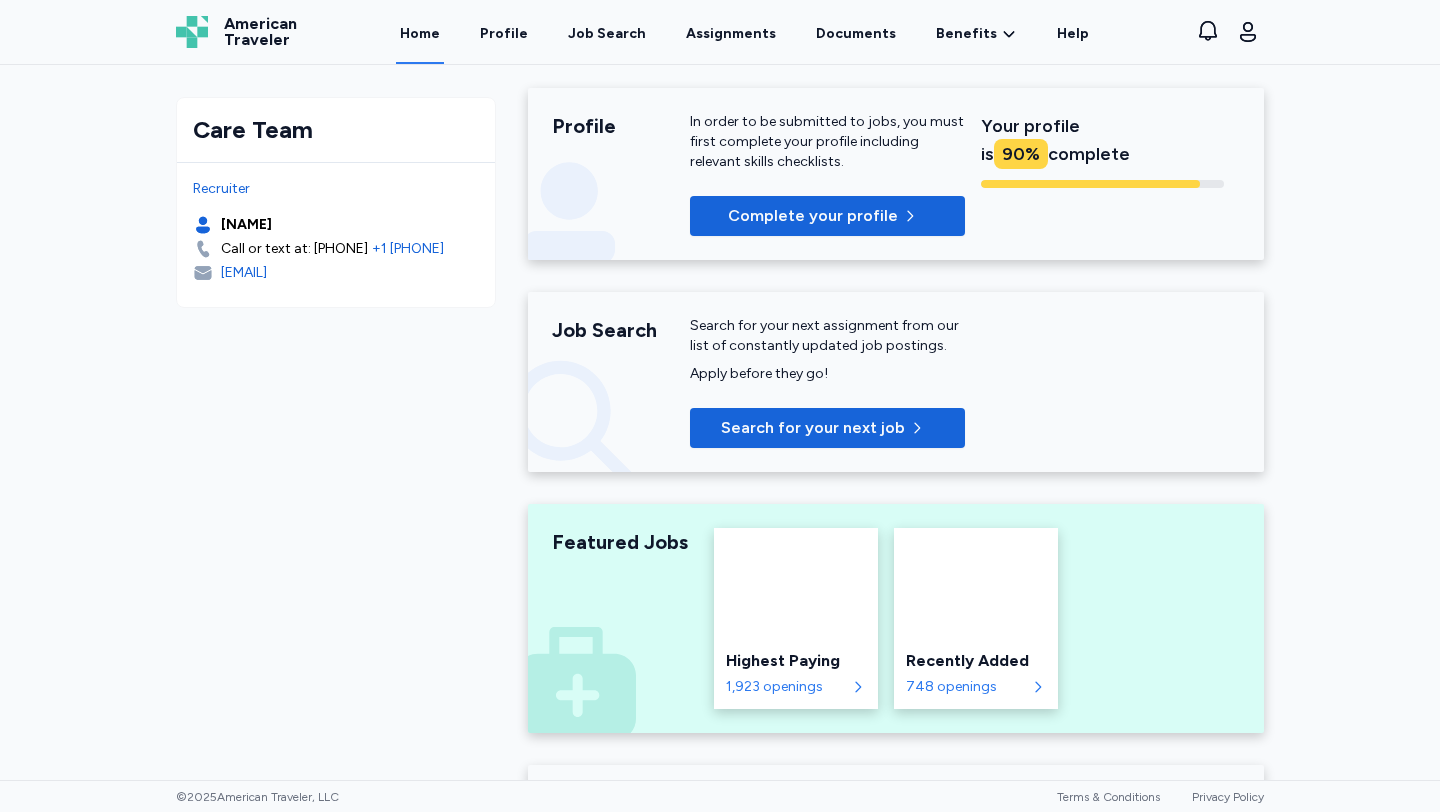 scroll, scrollTop: 0, scrollLeft: 0, axis: both 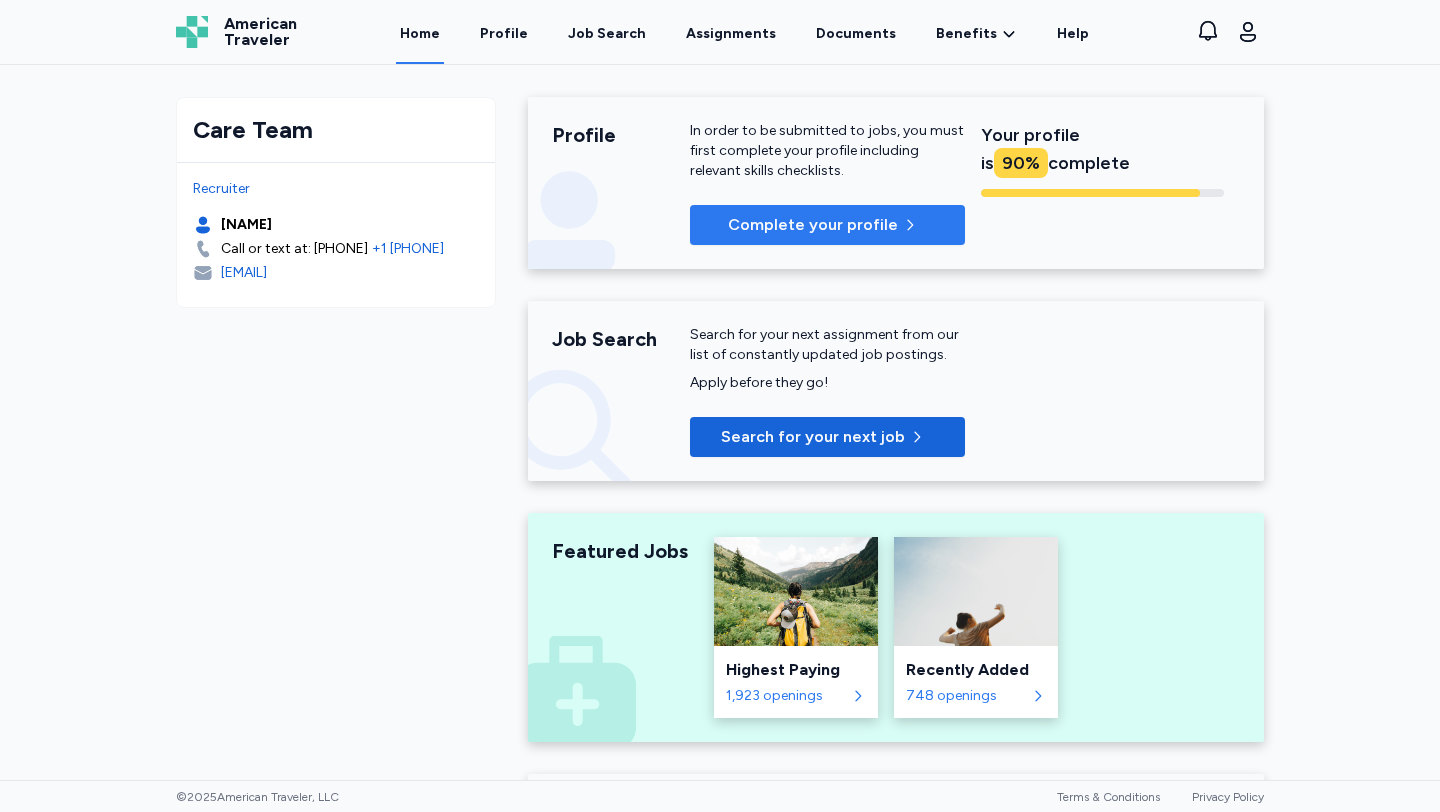 click on "Complete your profile" at bounding box center [813, 225] 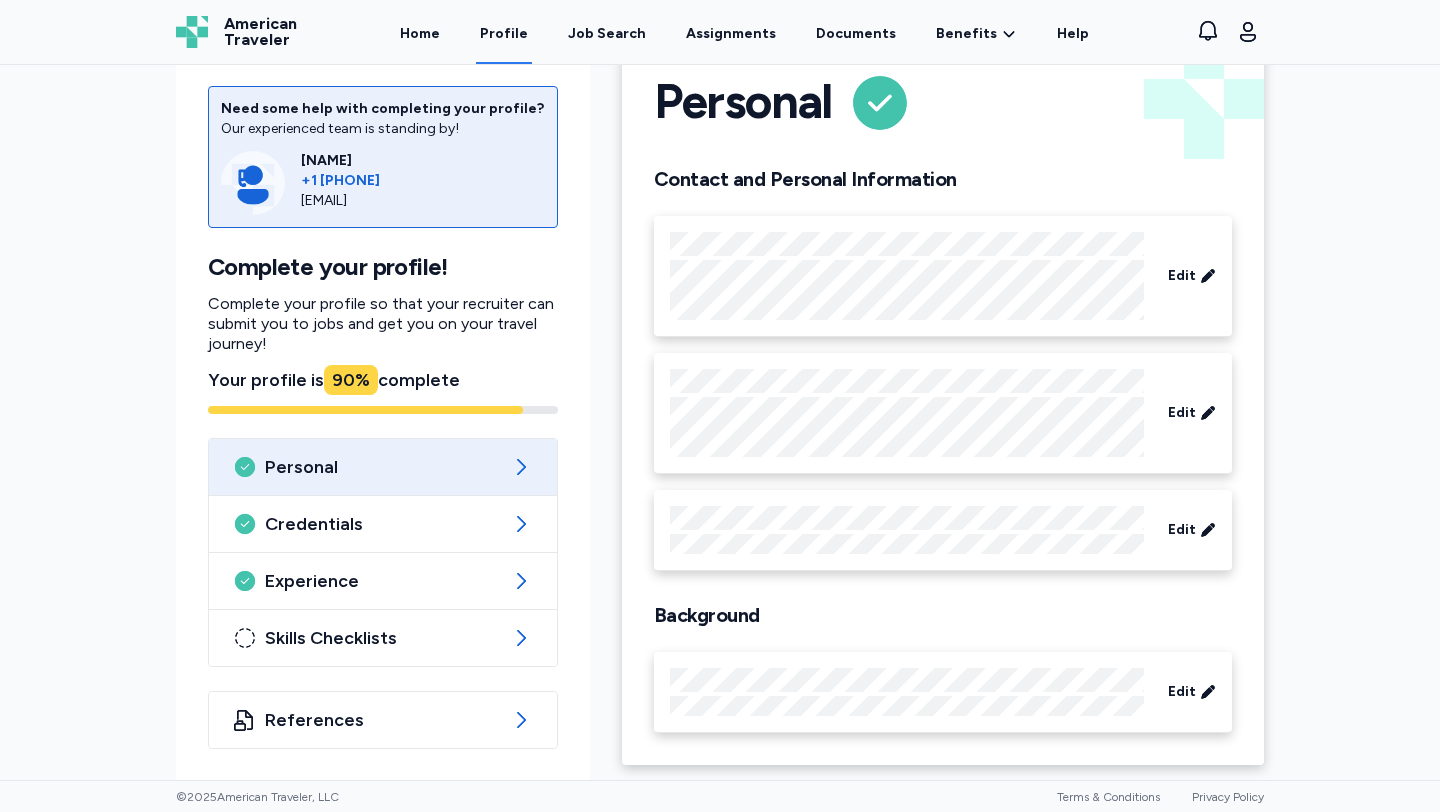 scroll, scrollTop: 59, scrollLeft: 0, axis: vertical 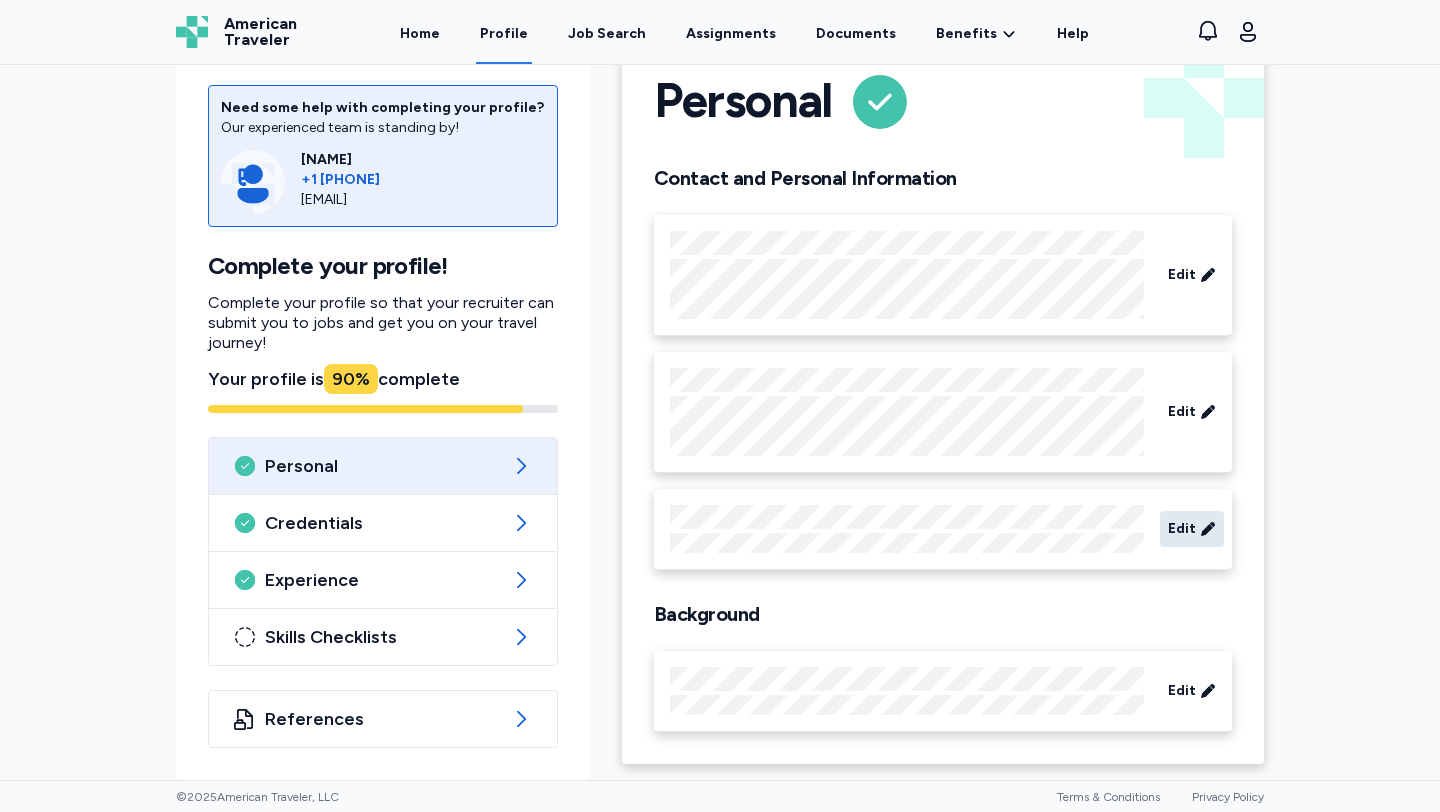 click on "Edit" at bounding box center [1192, 529] 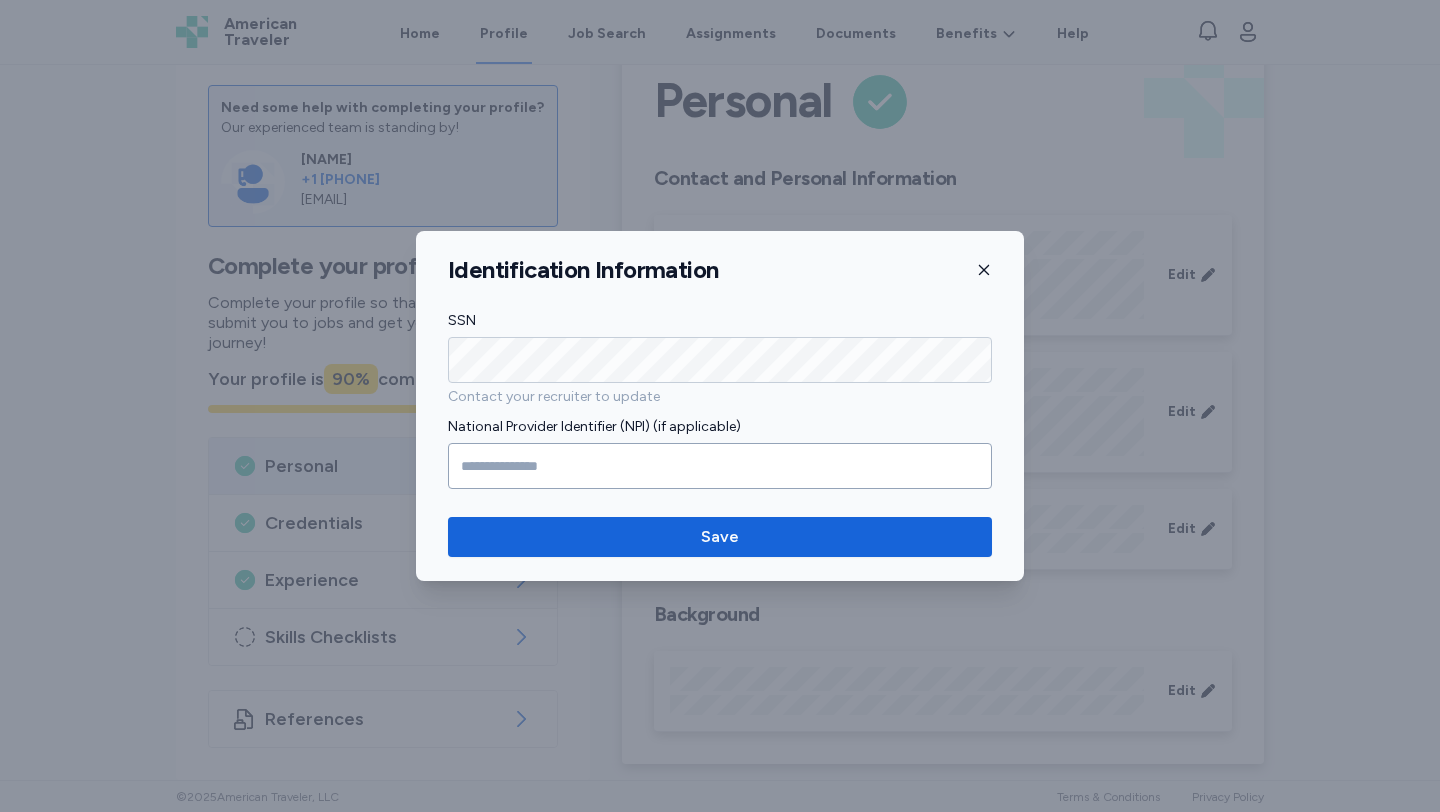 click 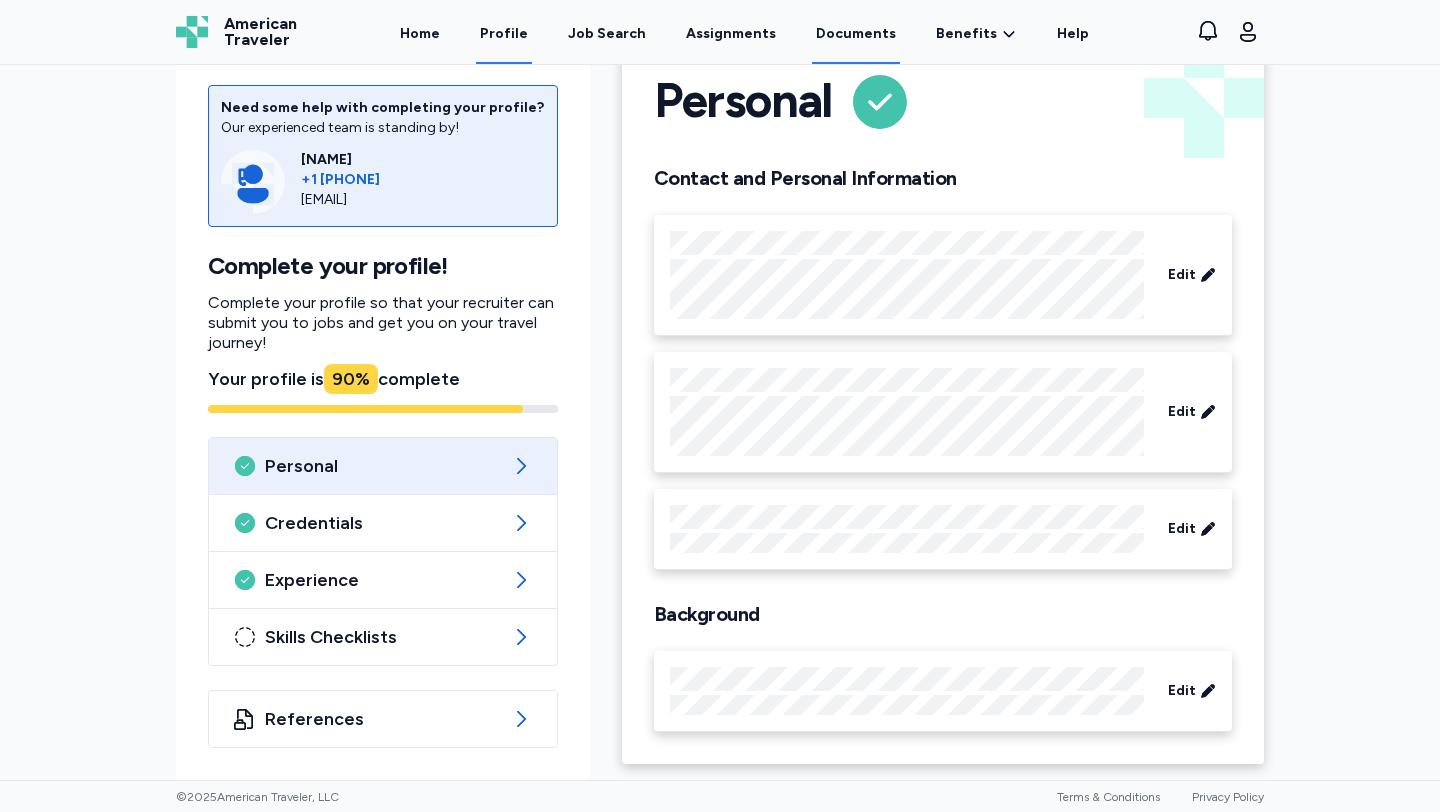 click on "Documents" at bounding box center (856, 33) 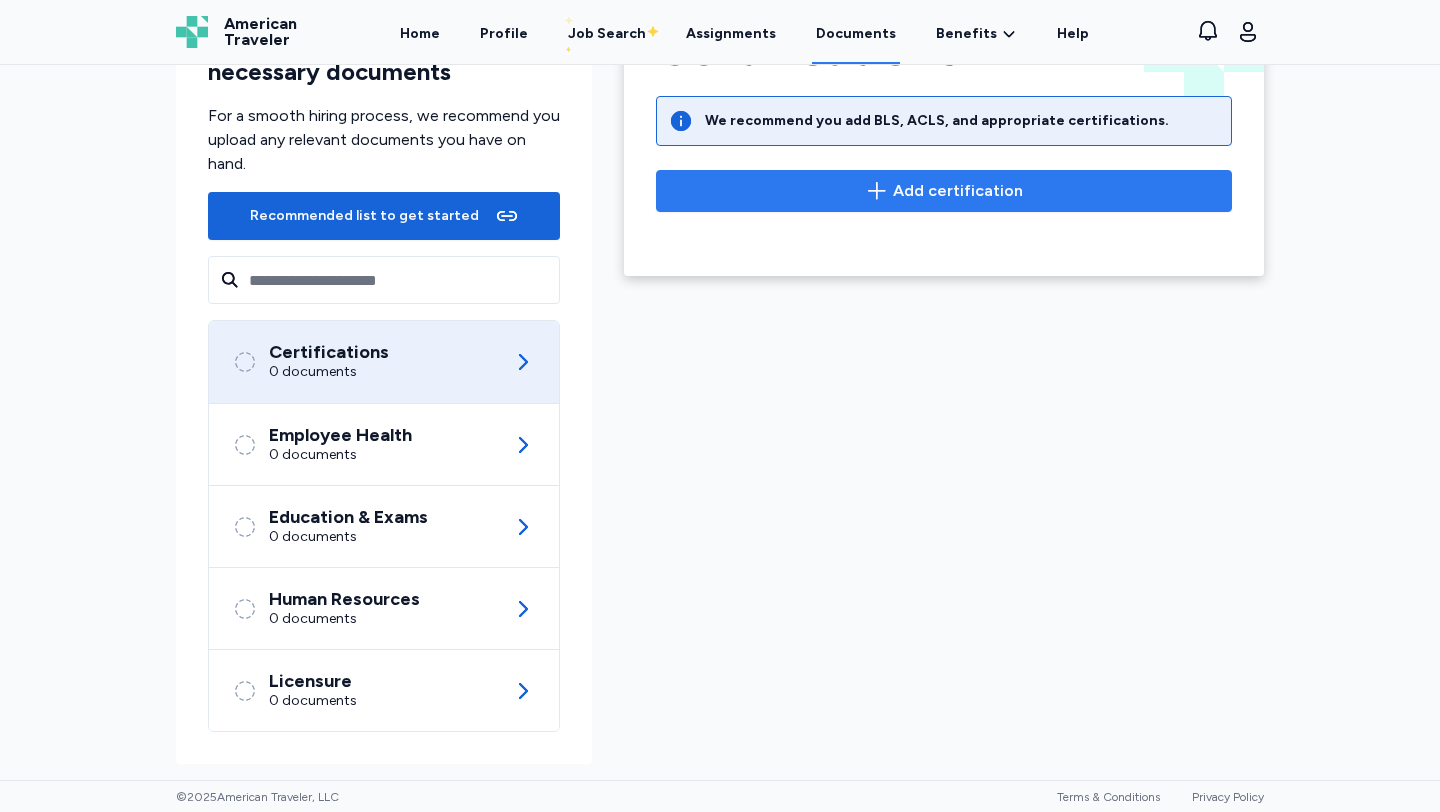 scroll, scrollTop: 87, scrollLeft: 0, axis: vertical 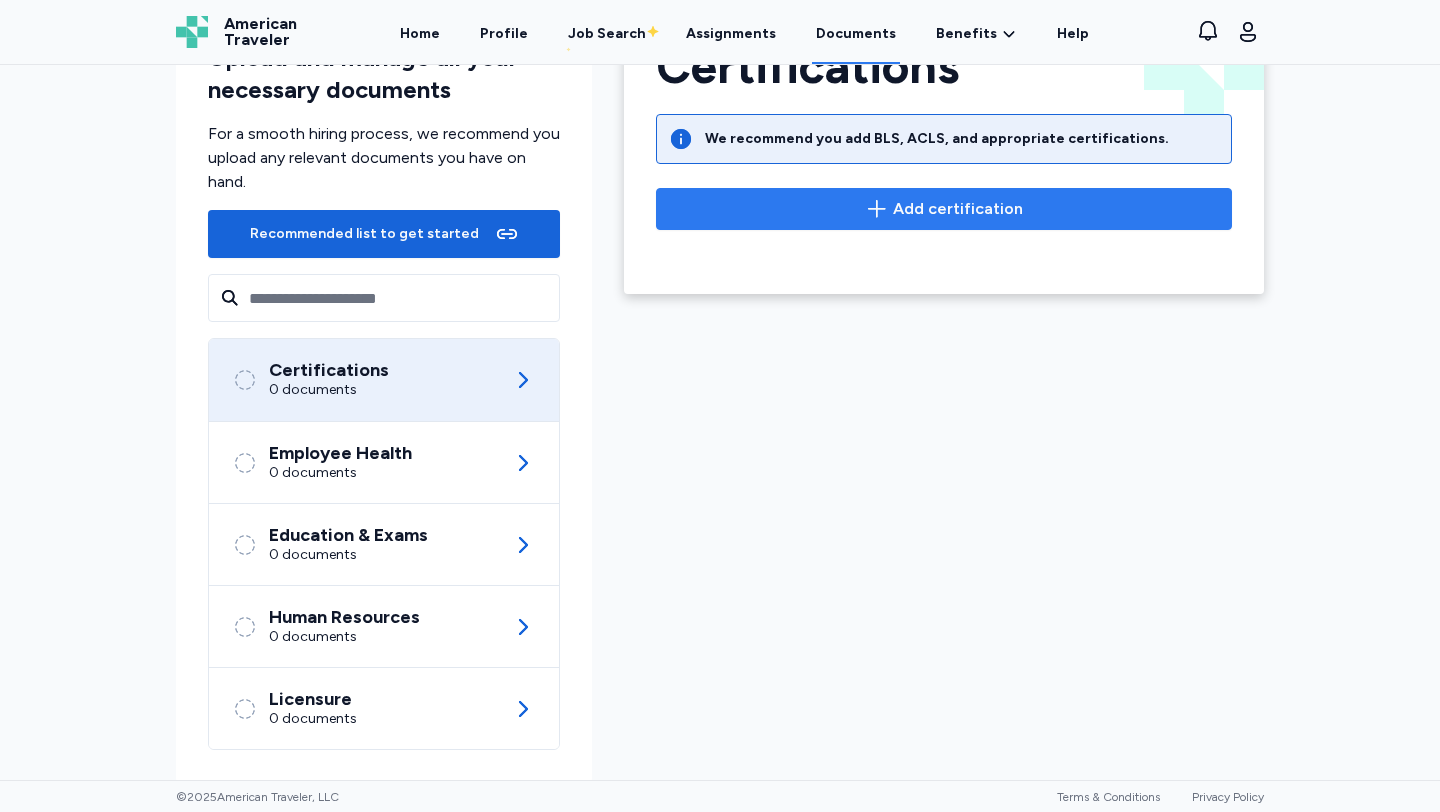 click on "Add certification" at bounding box center [958, 209] 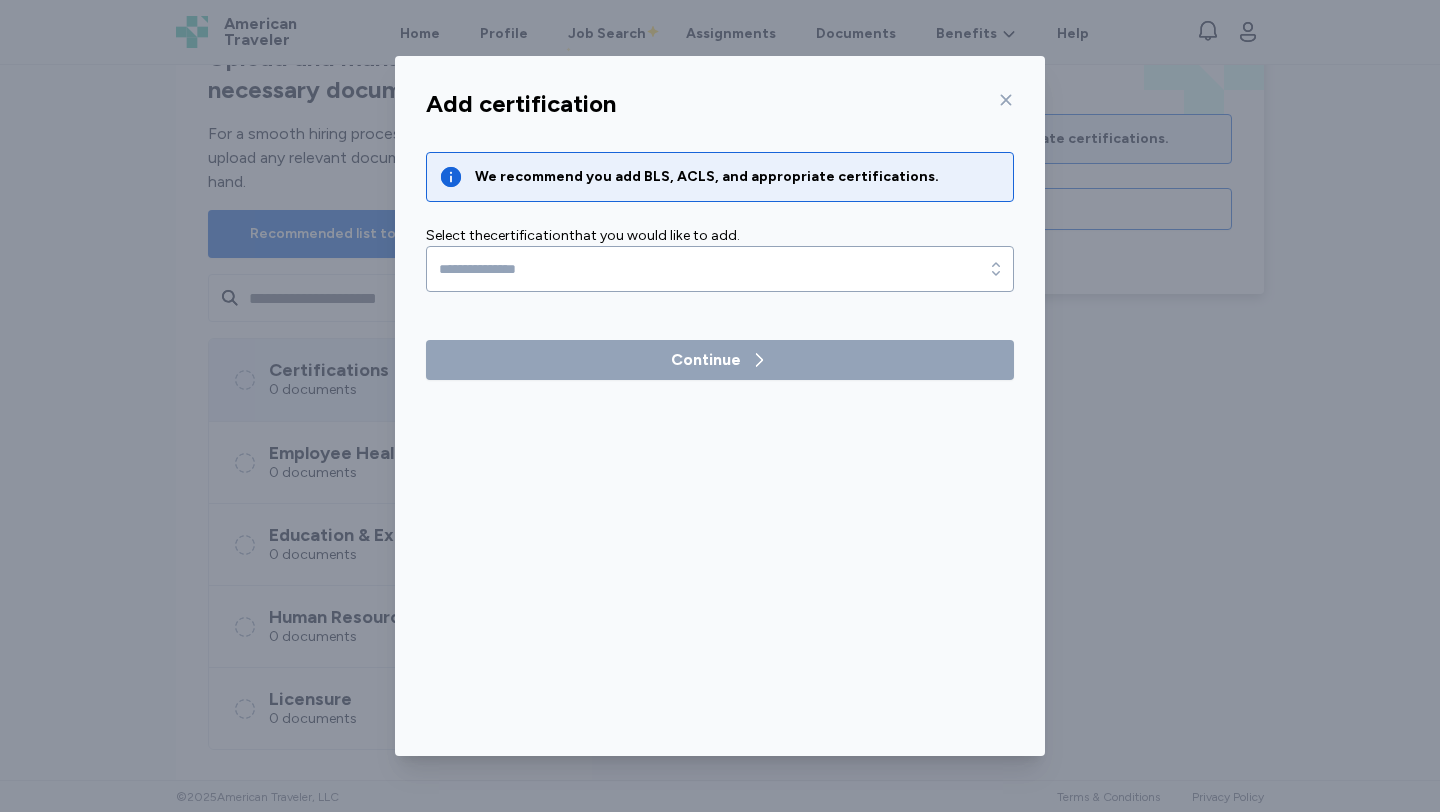 click on "We recommend you add BLS, ACLS, and appropriate certifications." at bounding box center (707, 177) 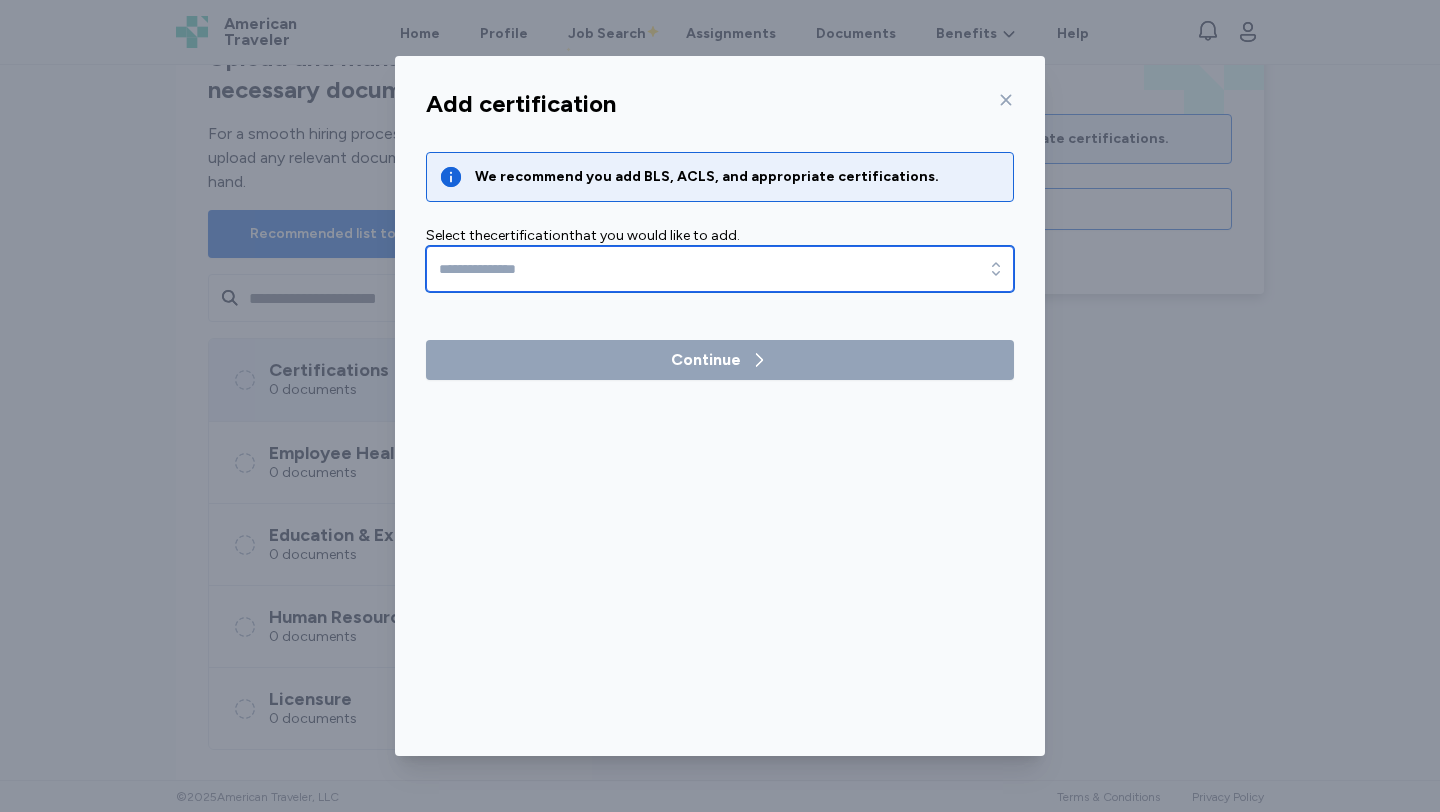 click at bounding box center (720, 269) 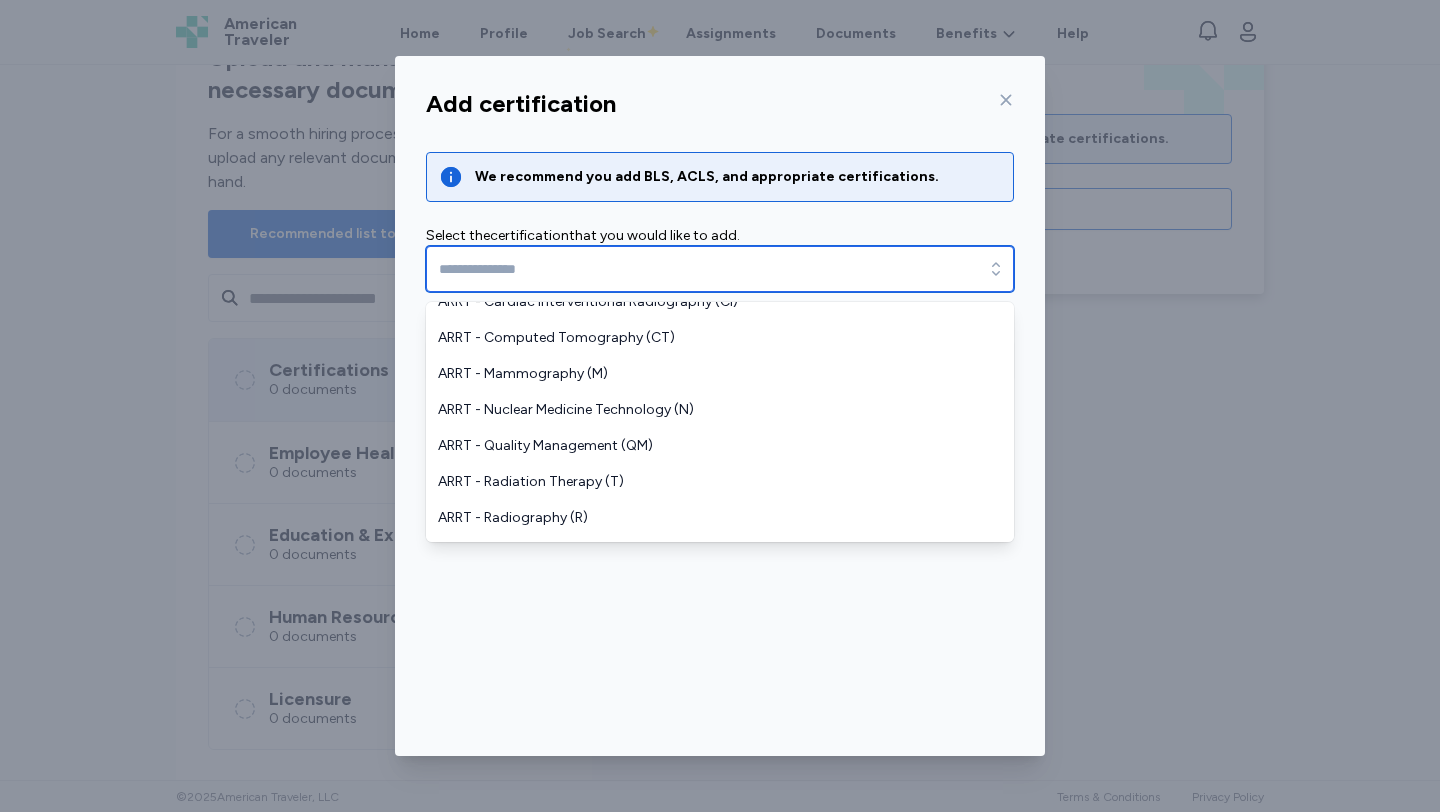 scroll, scrollTop: 0, scrollLeft: 0, axis: both 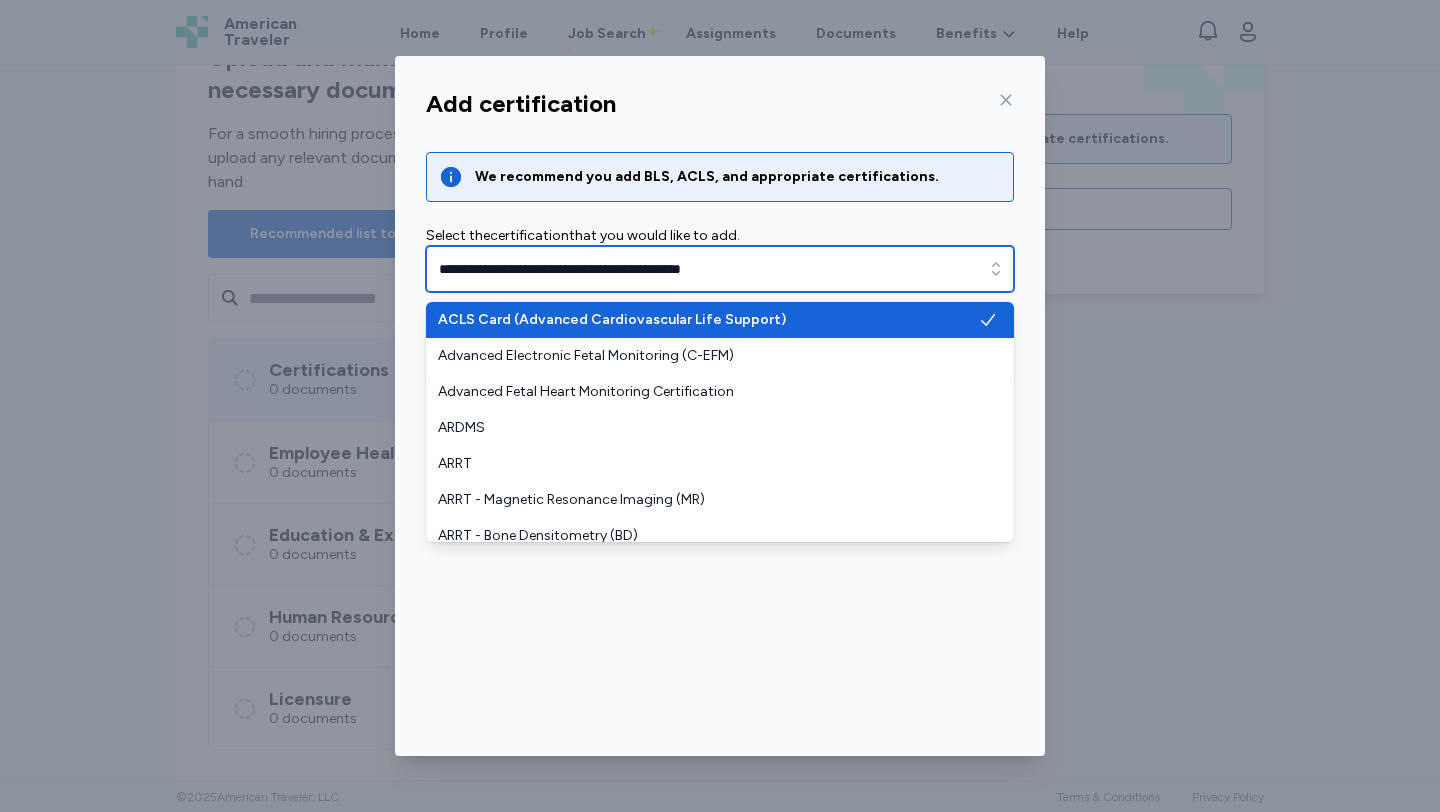 click 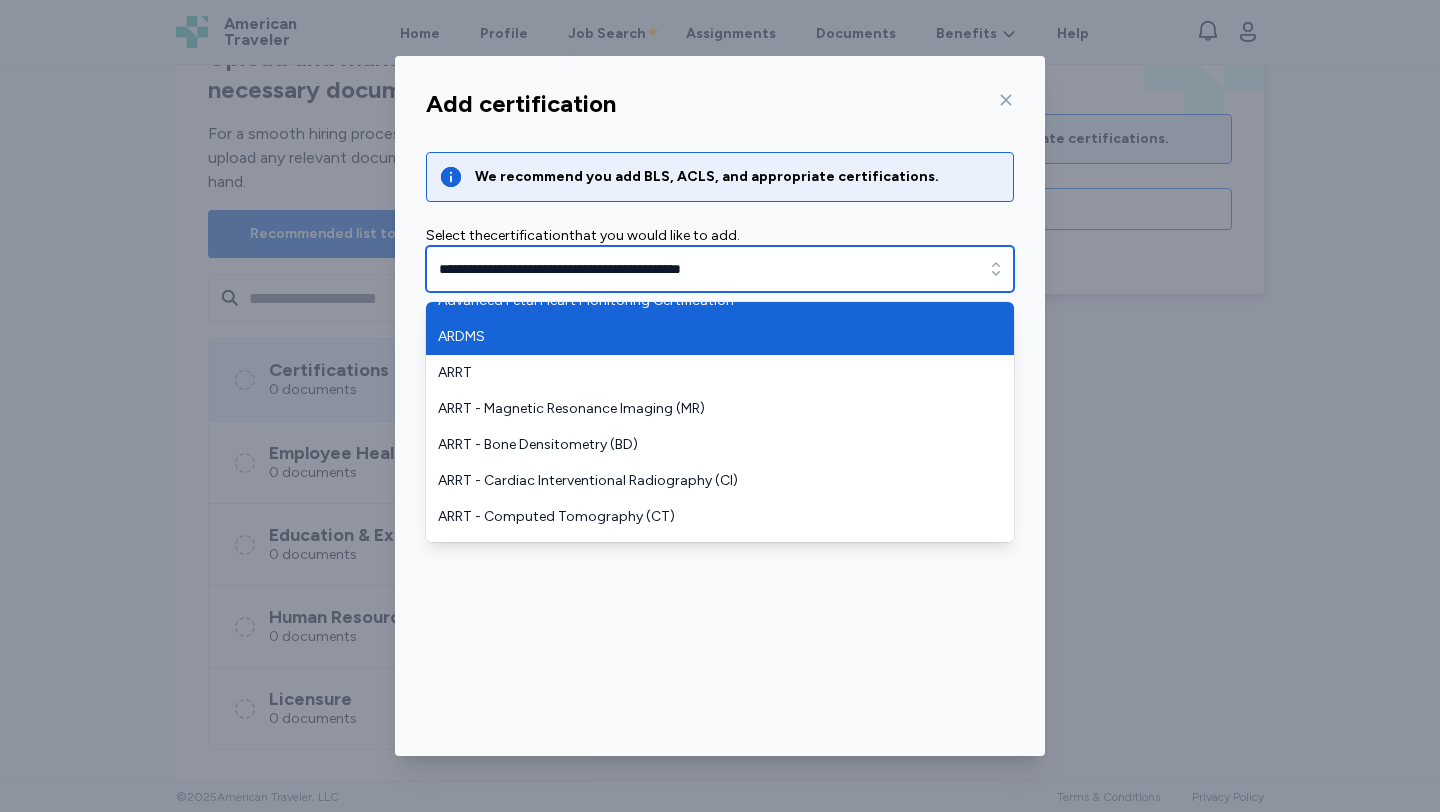 scroll, scrollTop: 0, scrollLeft: 0, axis: both 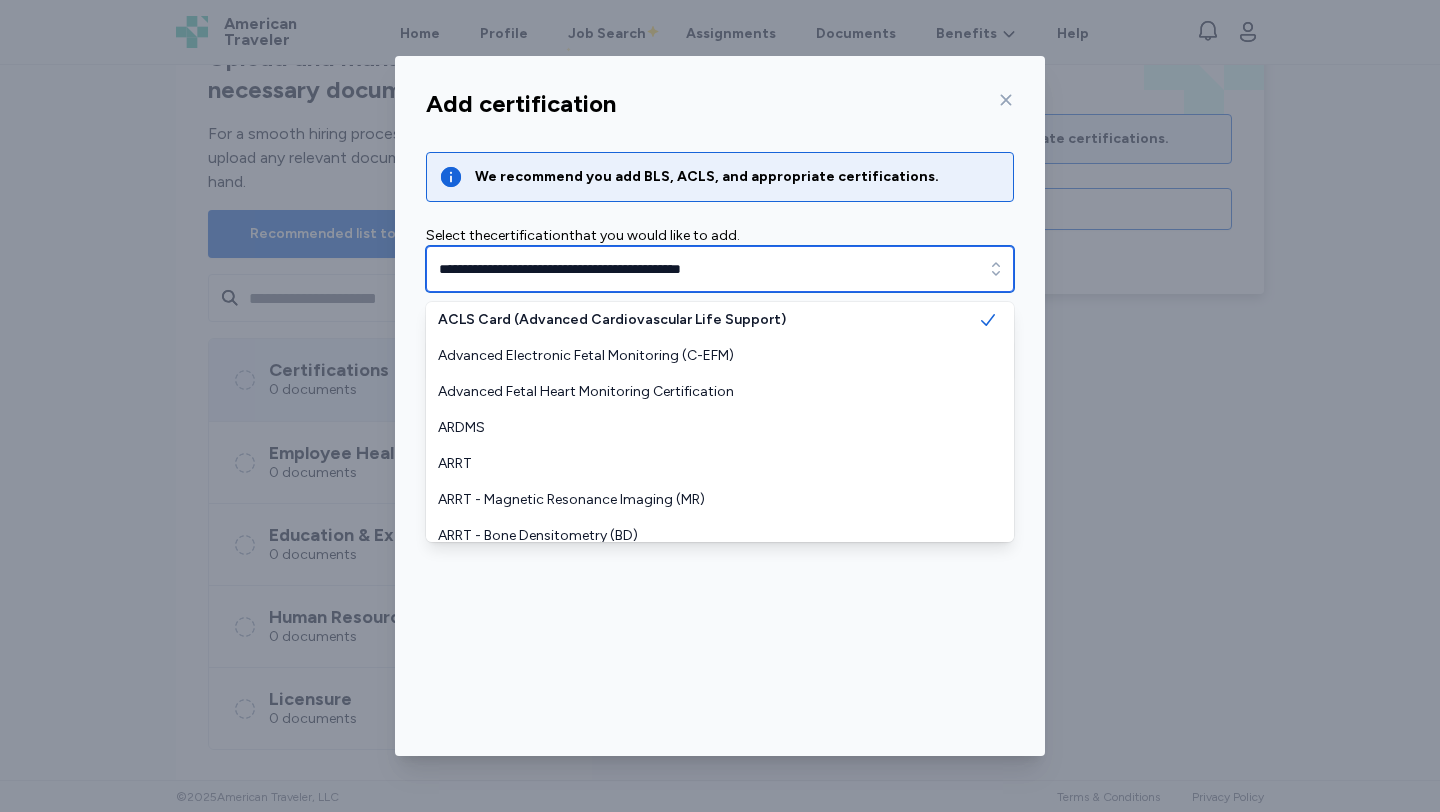type on "**********" 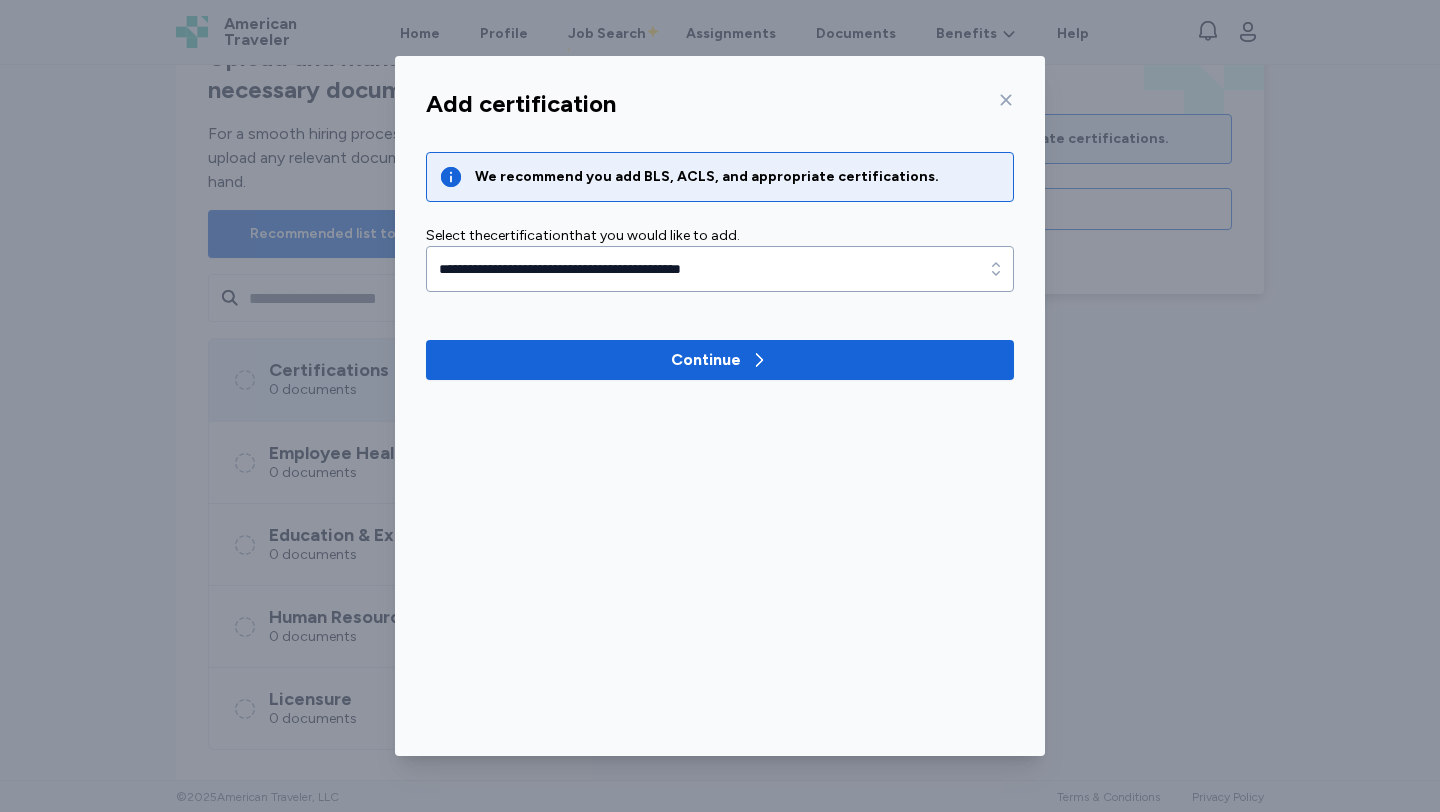 click on "**********" at bounding box center (720, 418) 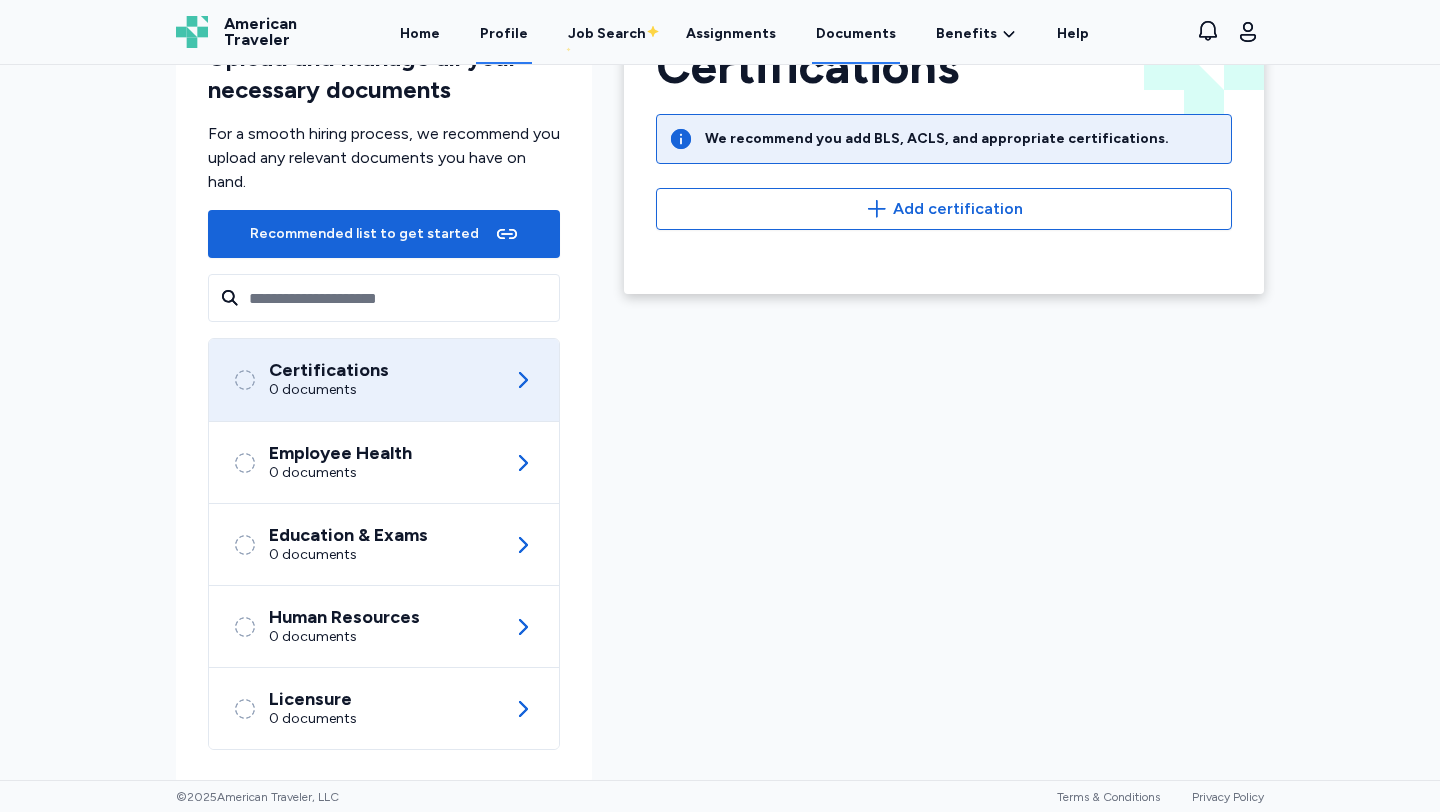 click on "Profile" at bounding box center [504, 33] 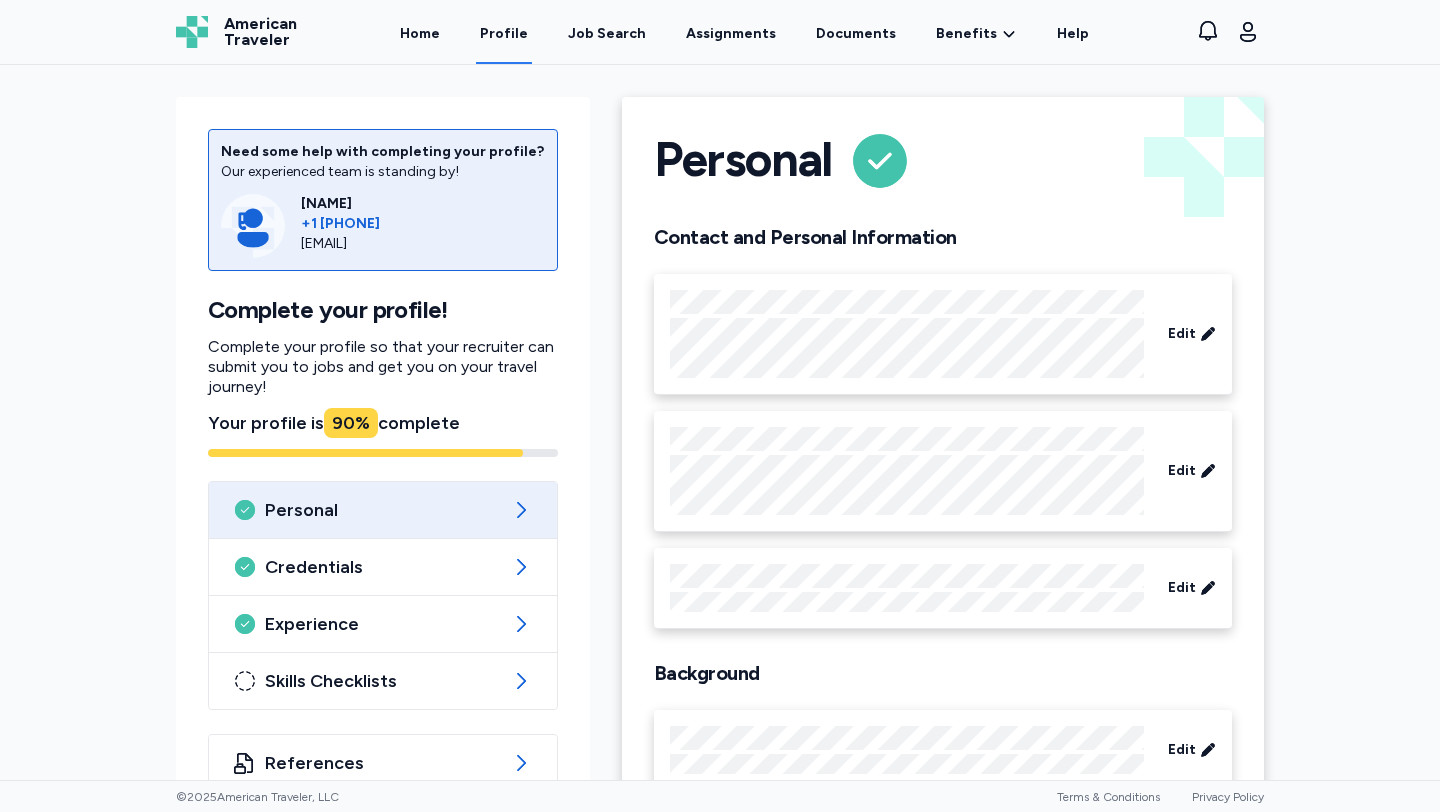 scroll, scrollTop: 59, scrollLeft: 0, axis: vertical 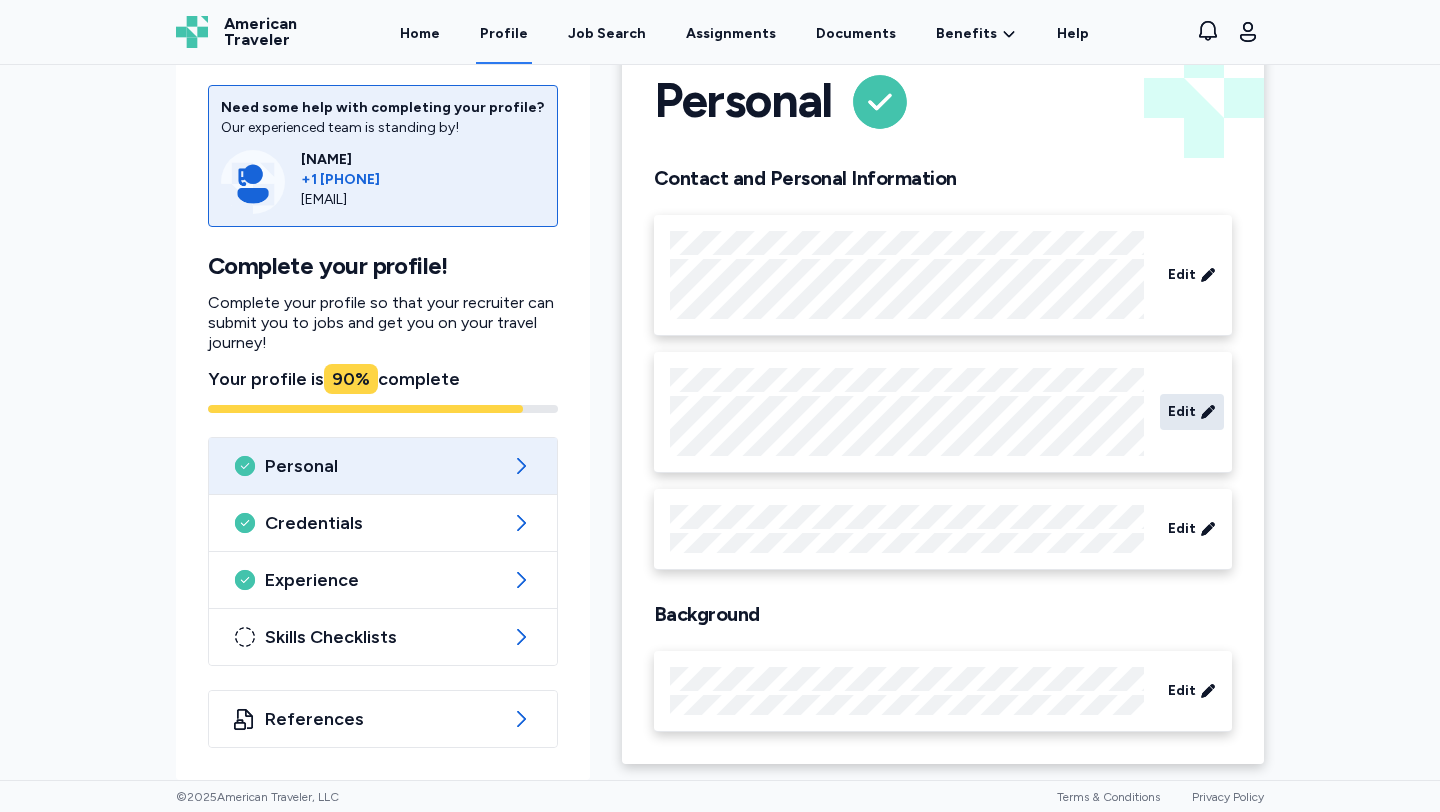 click on "Edit" at bounding box center (1182, 412) 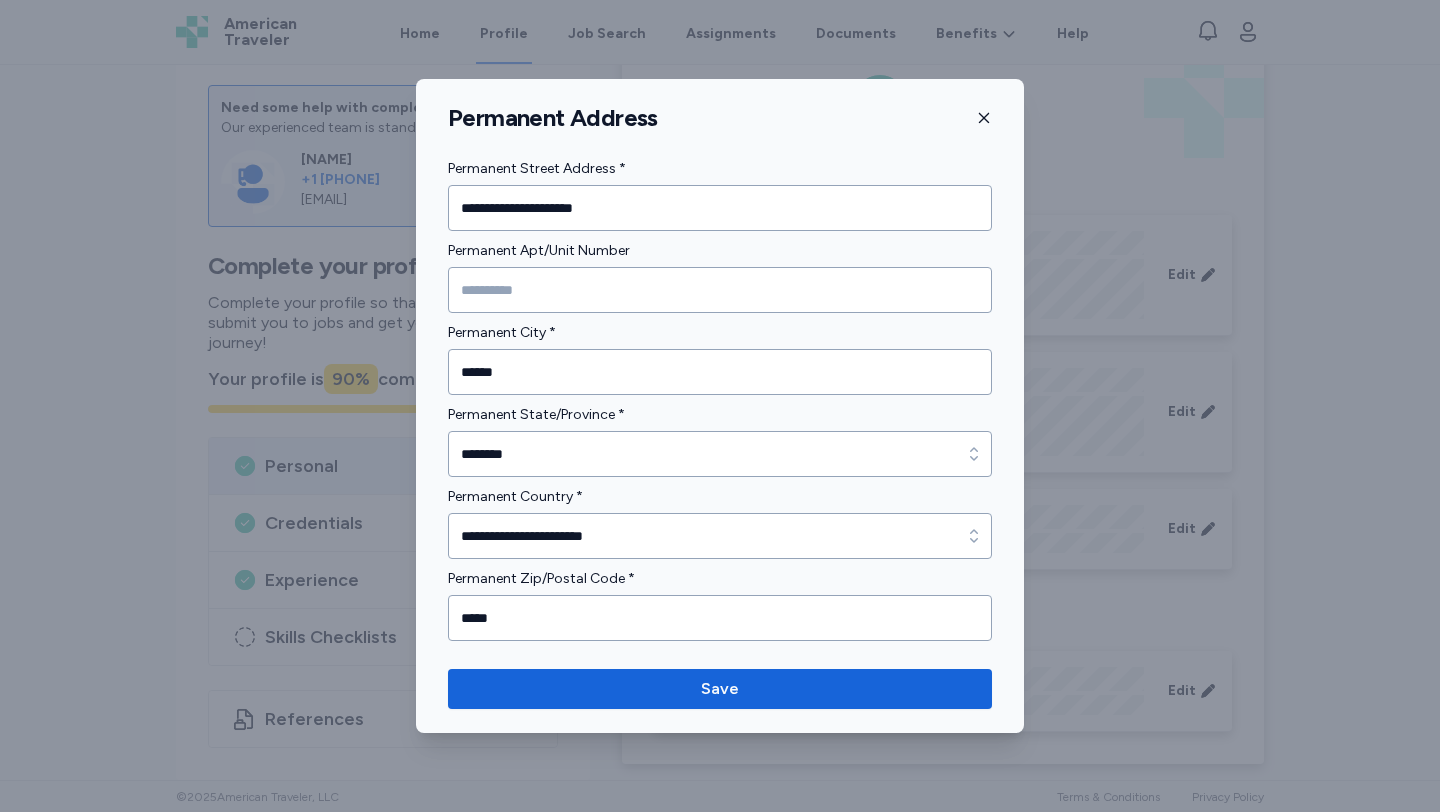 click 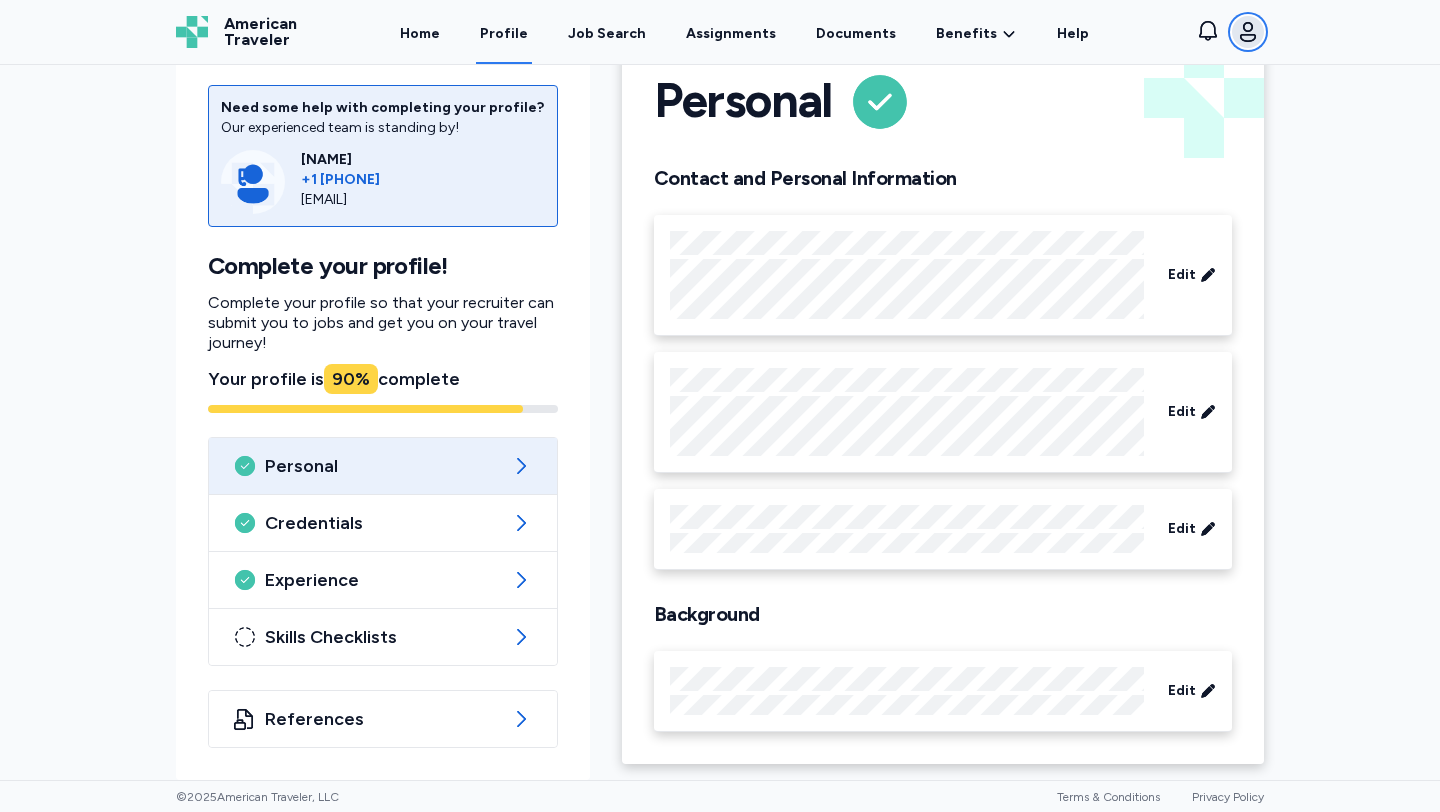 click 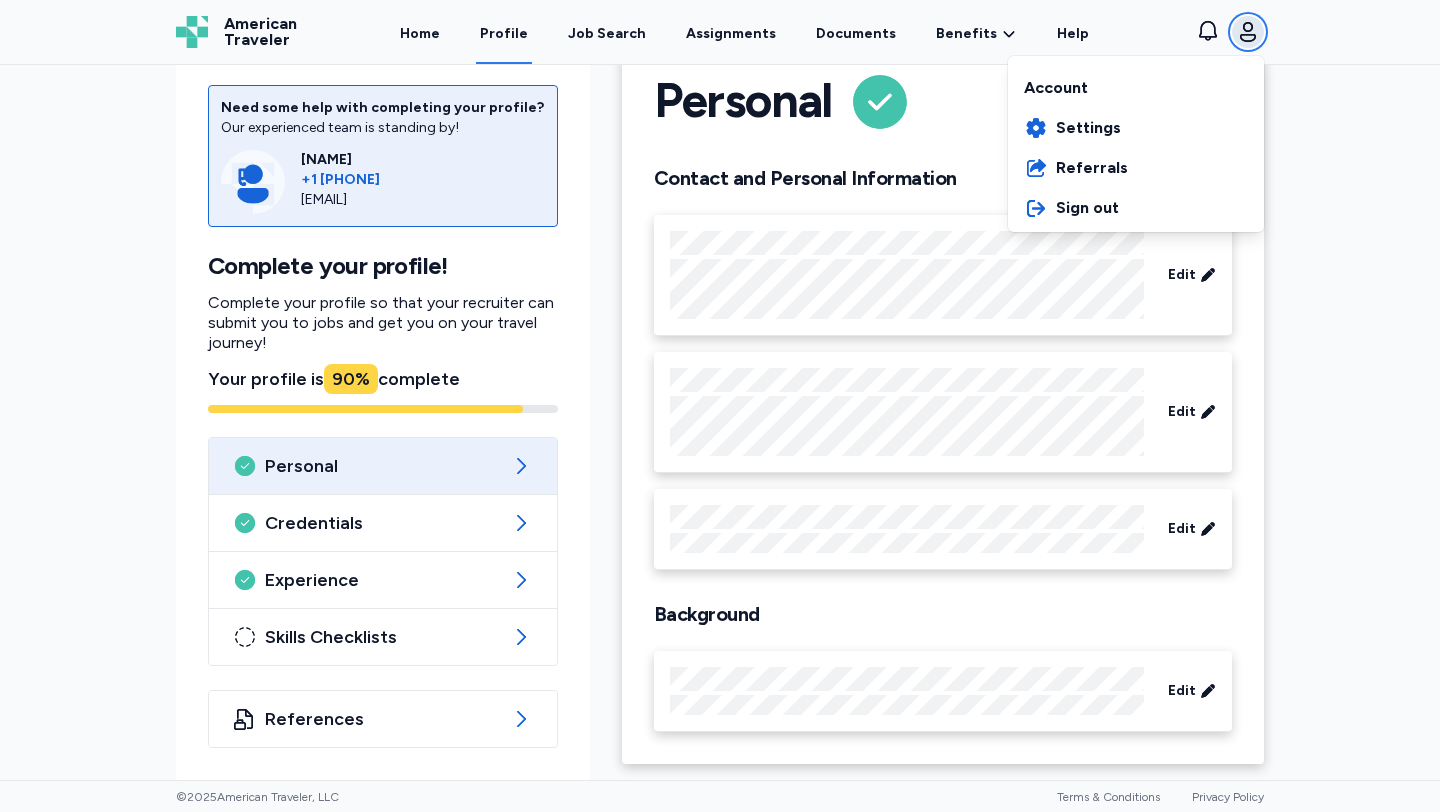 click 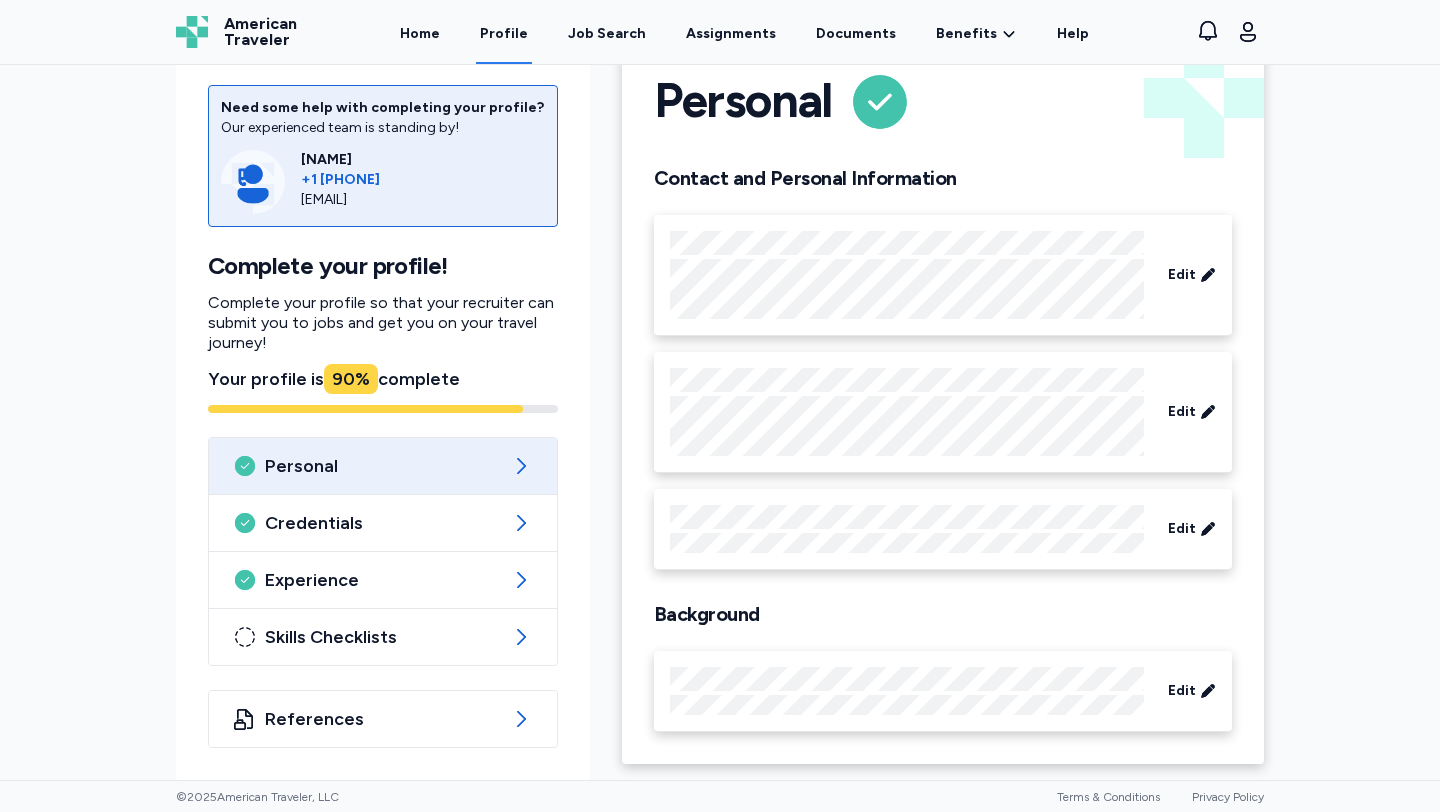 click on "Need some help with completing your profile? Our experienced team is standing by! [NAME] +1 [PHONE] [EMAIL] Complete your profile! Complete your profile so that your recruiter can submit you to jobs and get you on your travel journey! Your profile is  90 %  complete Personal Credentials Experience Skills Checklists References Personal Contact and Personal Information Edit   Edit   Edit   Background Edit" at bounding box center [720, 422] 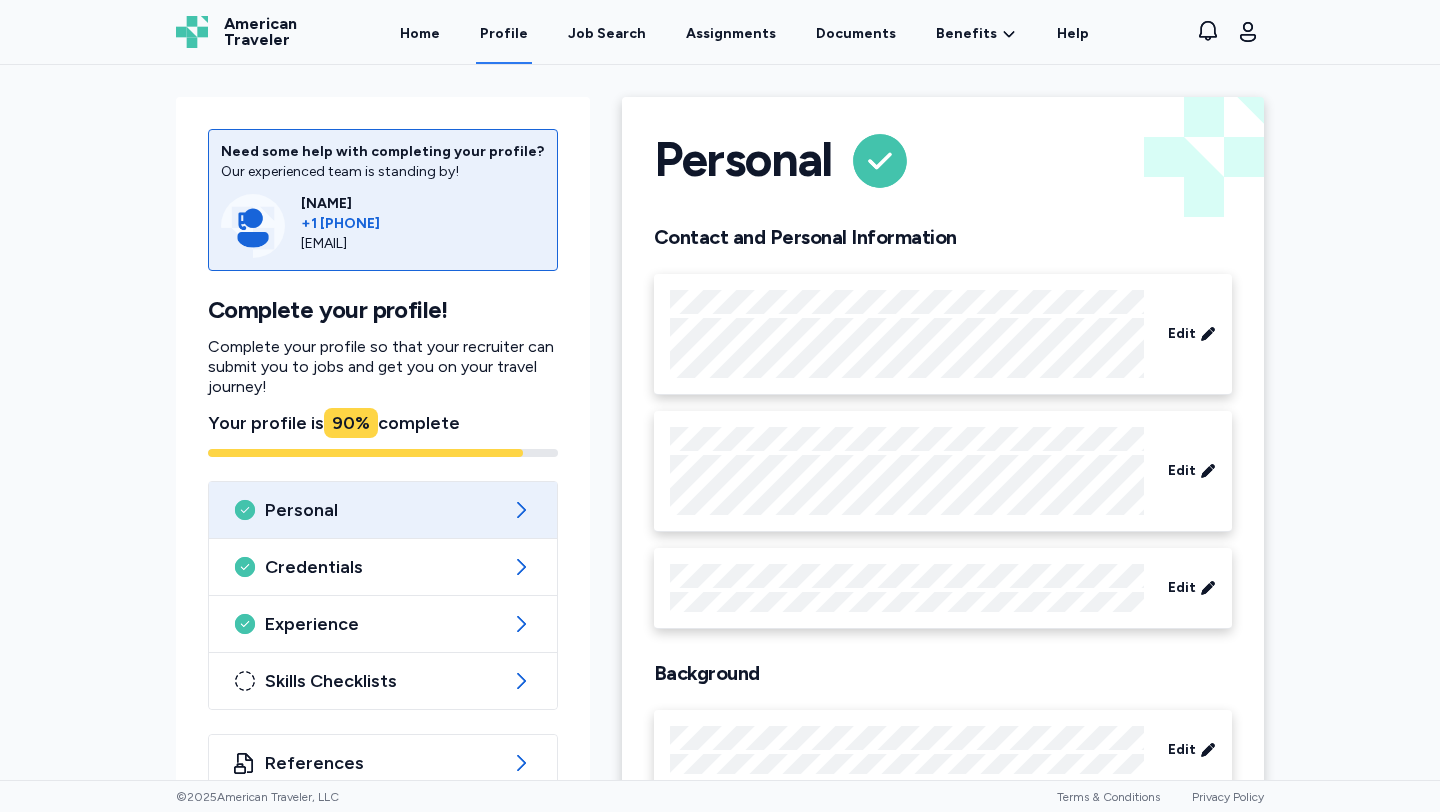 scroll, scrollTop: 59, scrollLeft: 0, axis: vertical 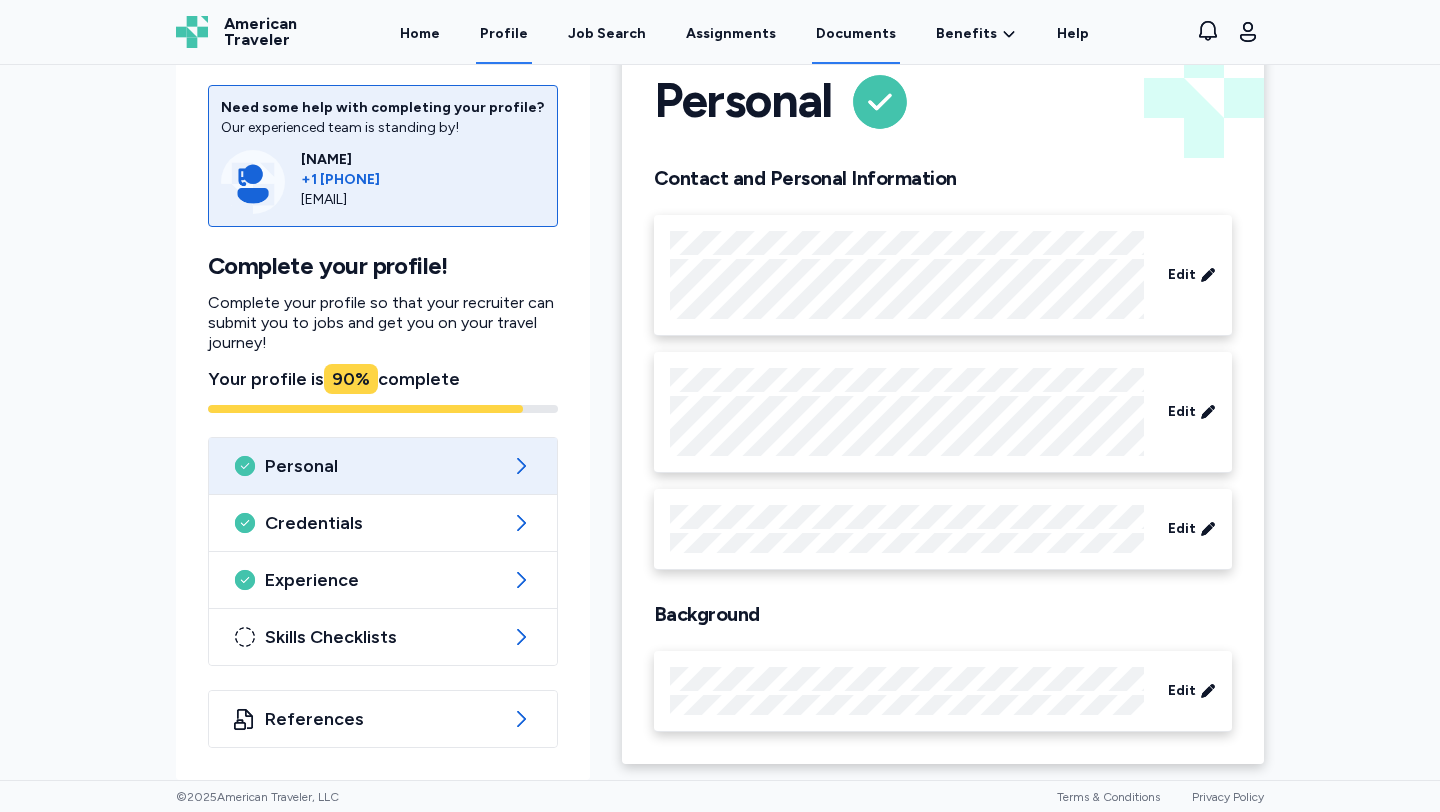 click on "Documents" at bounding box center (856, 33) 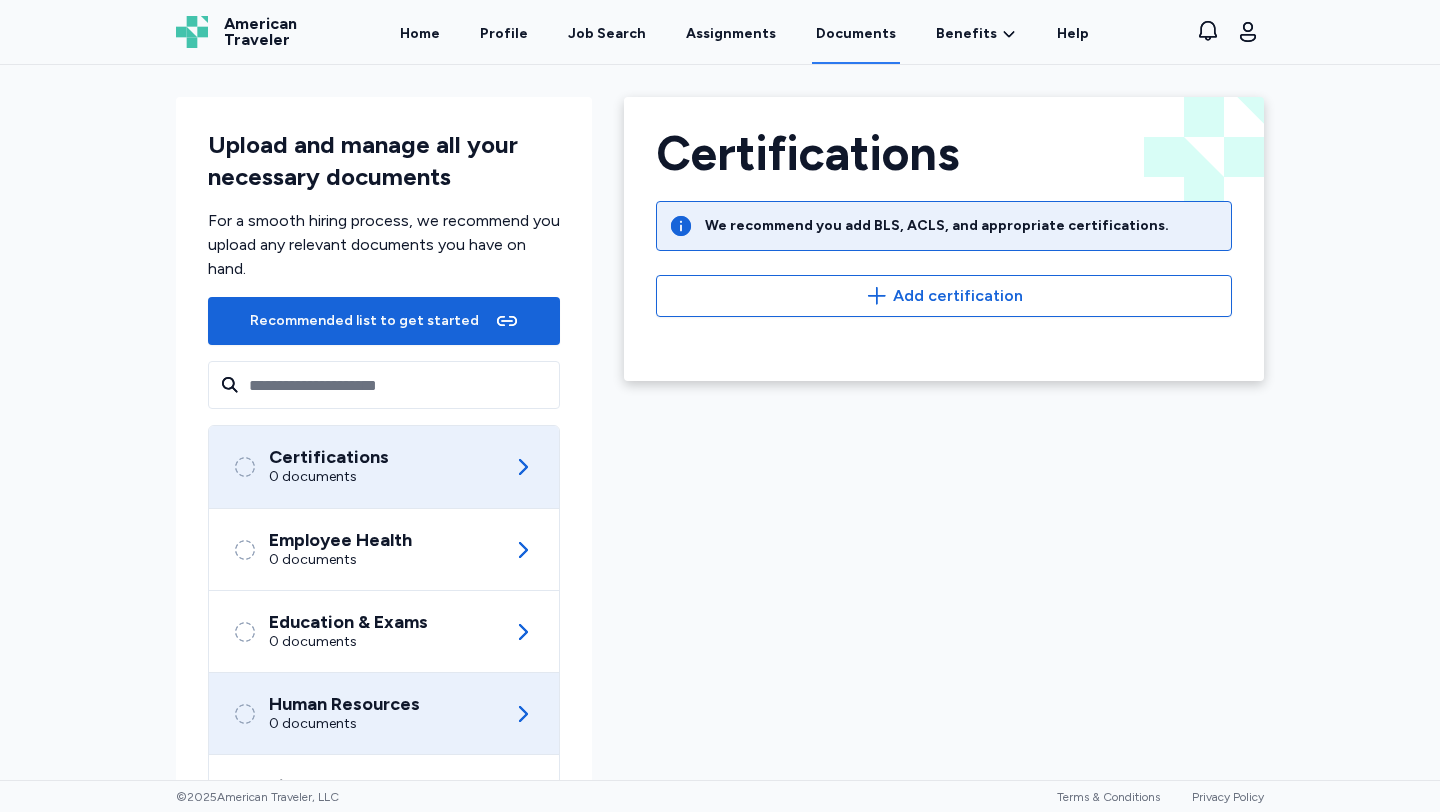 click on "Human Resources 0   documents" at bounding box center (384, 713) 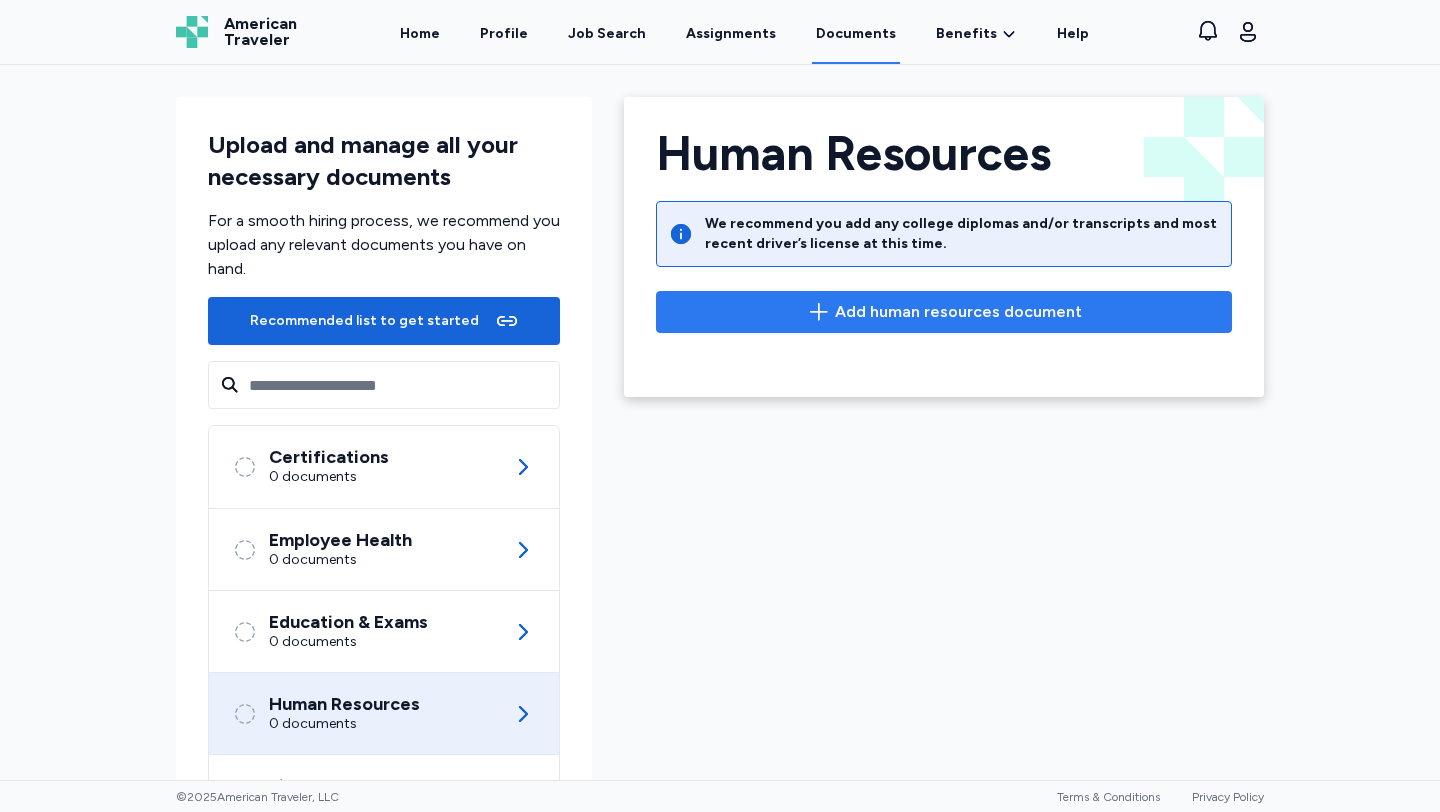 click on "Add human resources document" at bounding box center [958, 312] 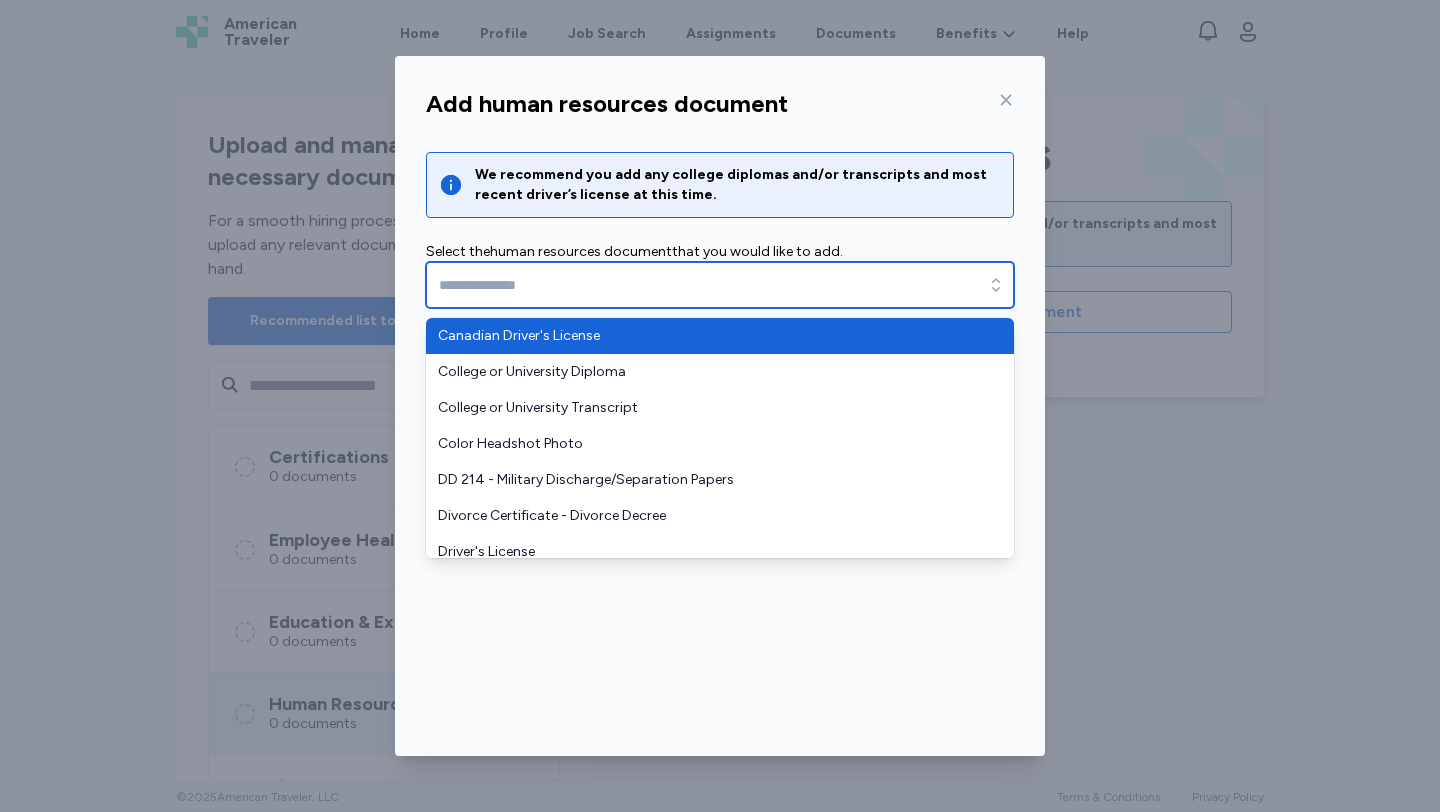 click at bounding box center (720, 285) 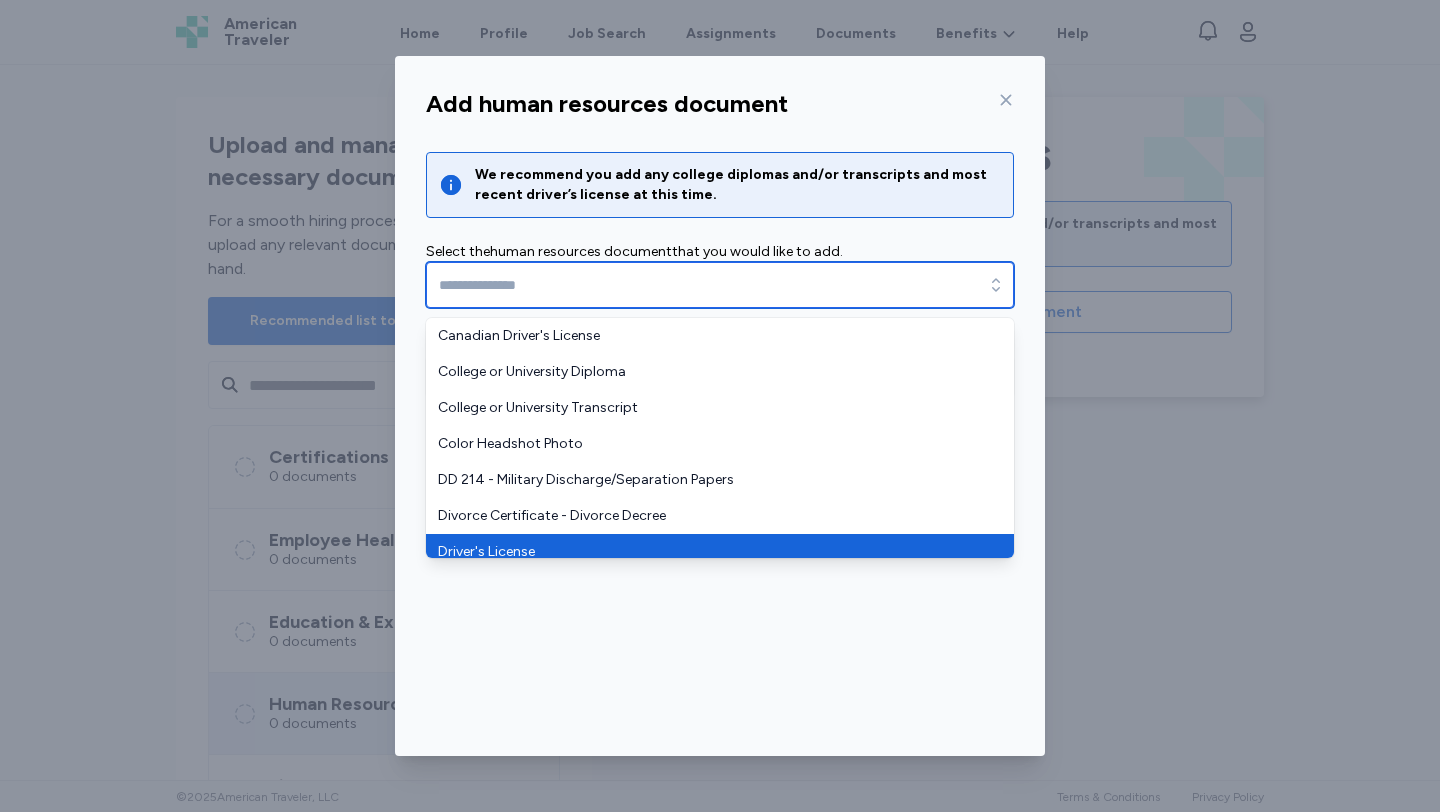 type on "**********" 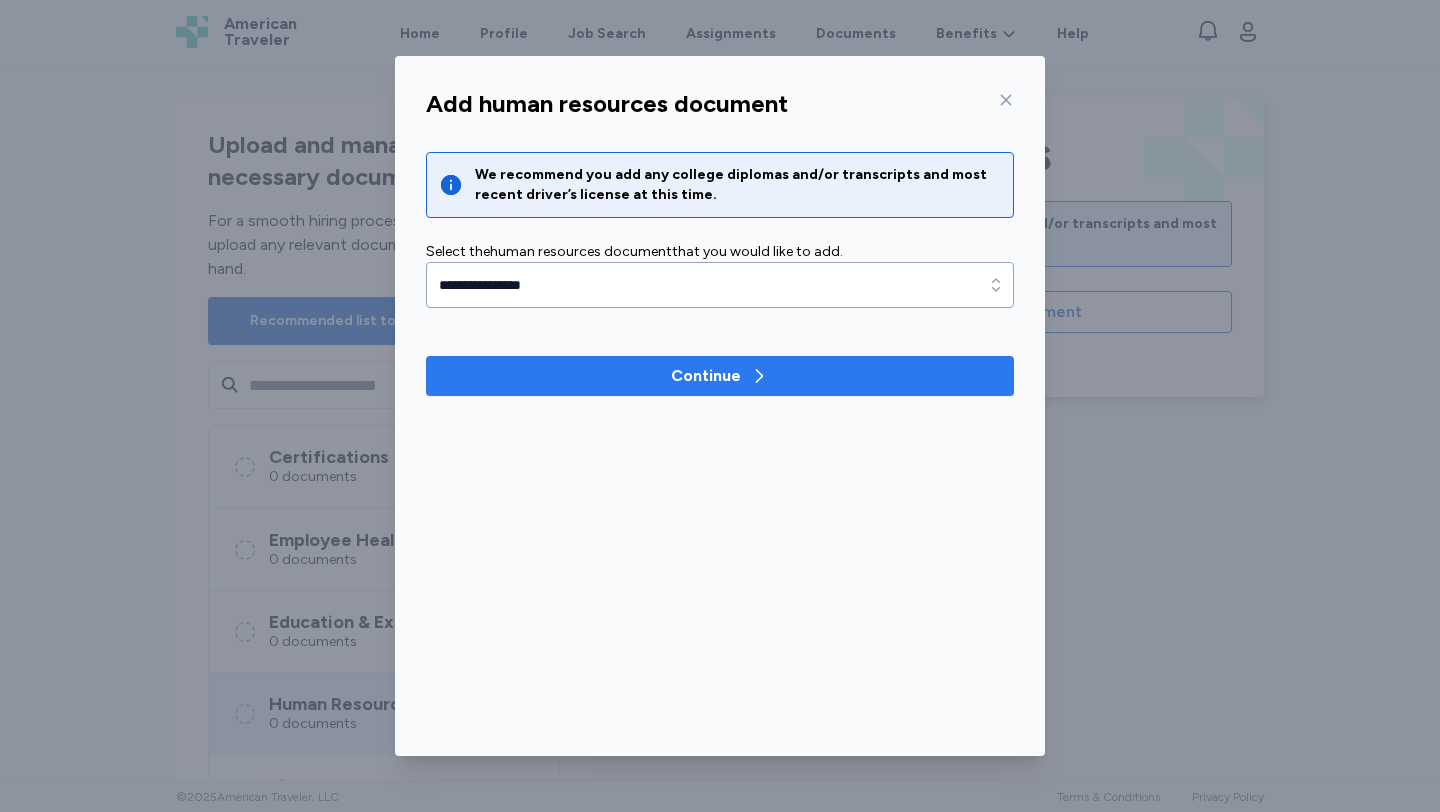 click on "Continue" at bounding box center [706, 376] 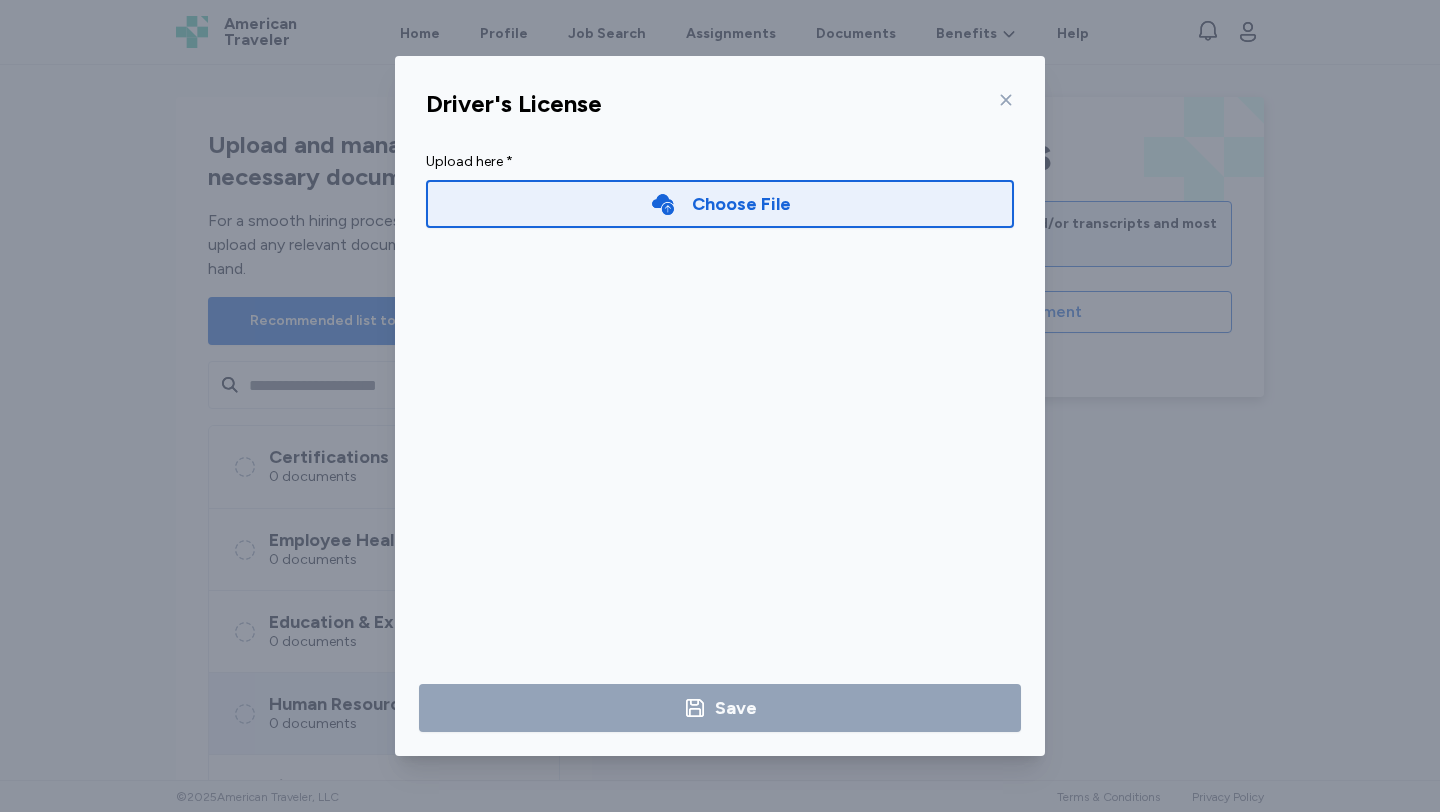 click on "Choose File" at bounding box center (720, 204) 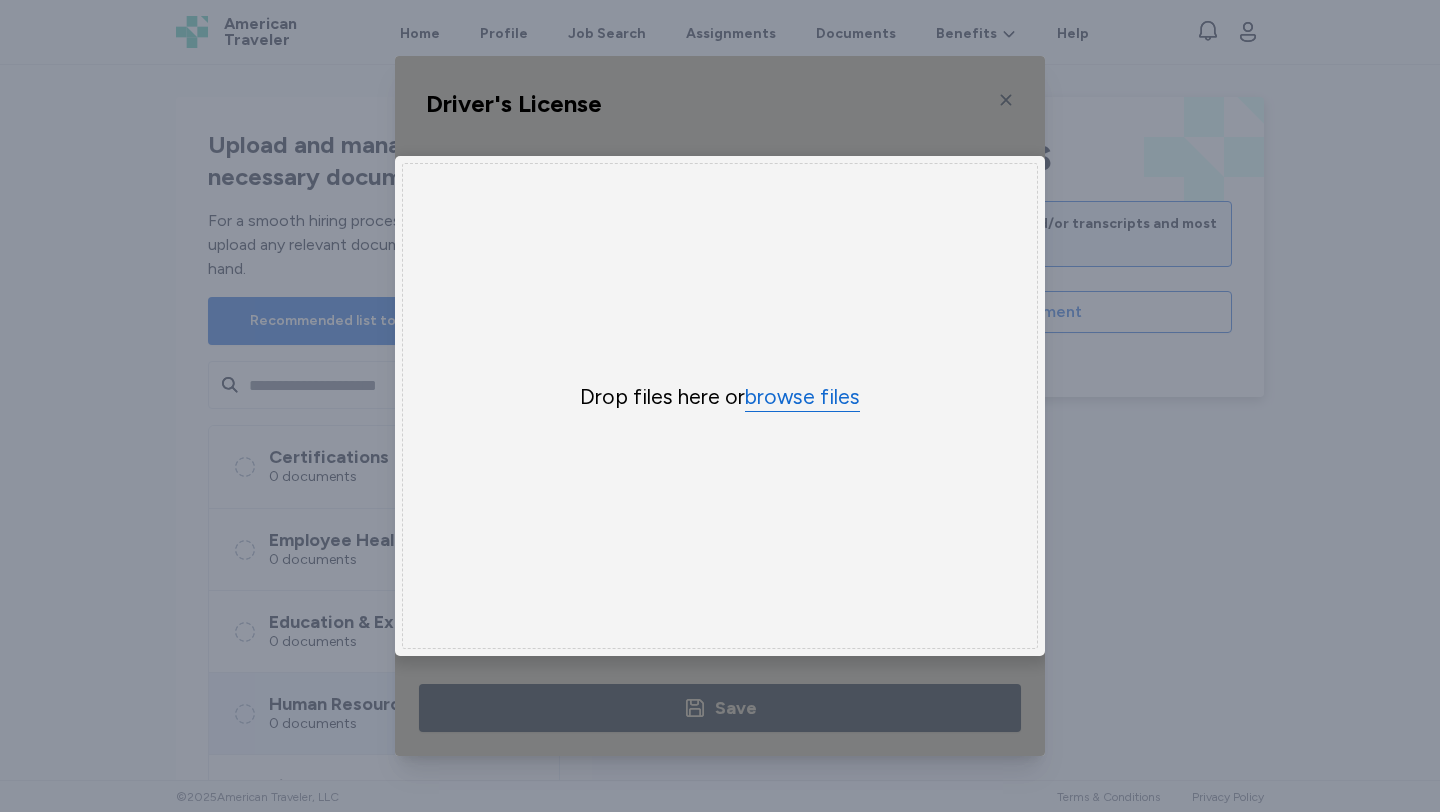 click on "browse files" at bounding box center [802, 397] 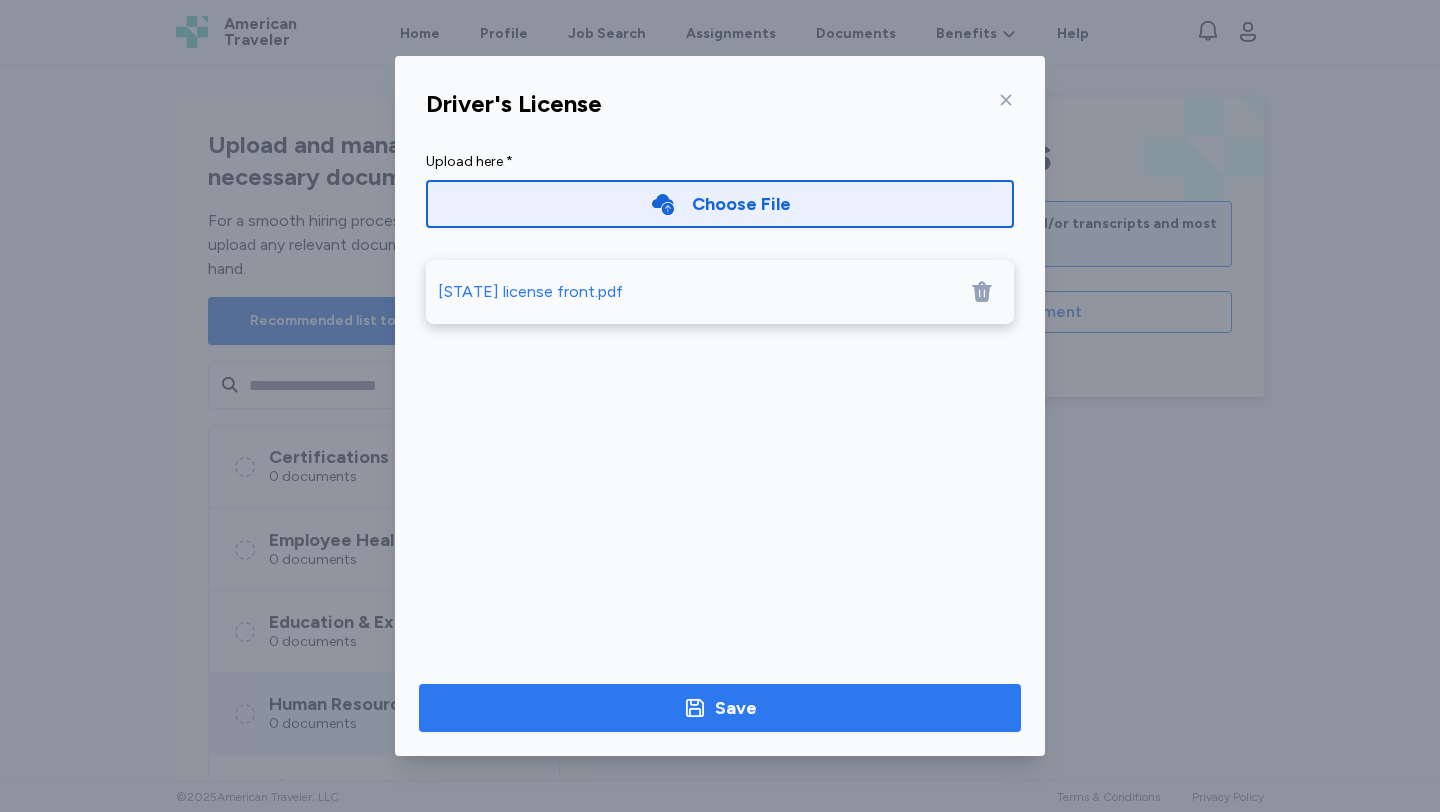 click on "Save" at bounding box center (720, 708) 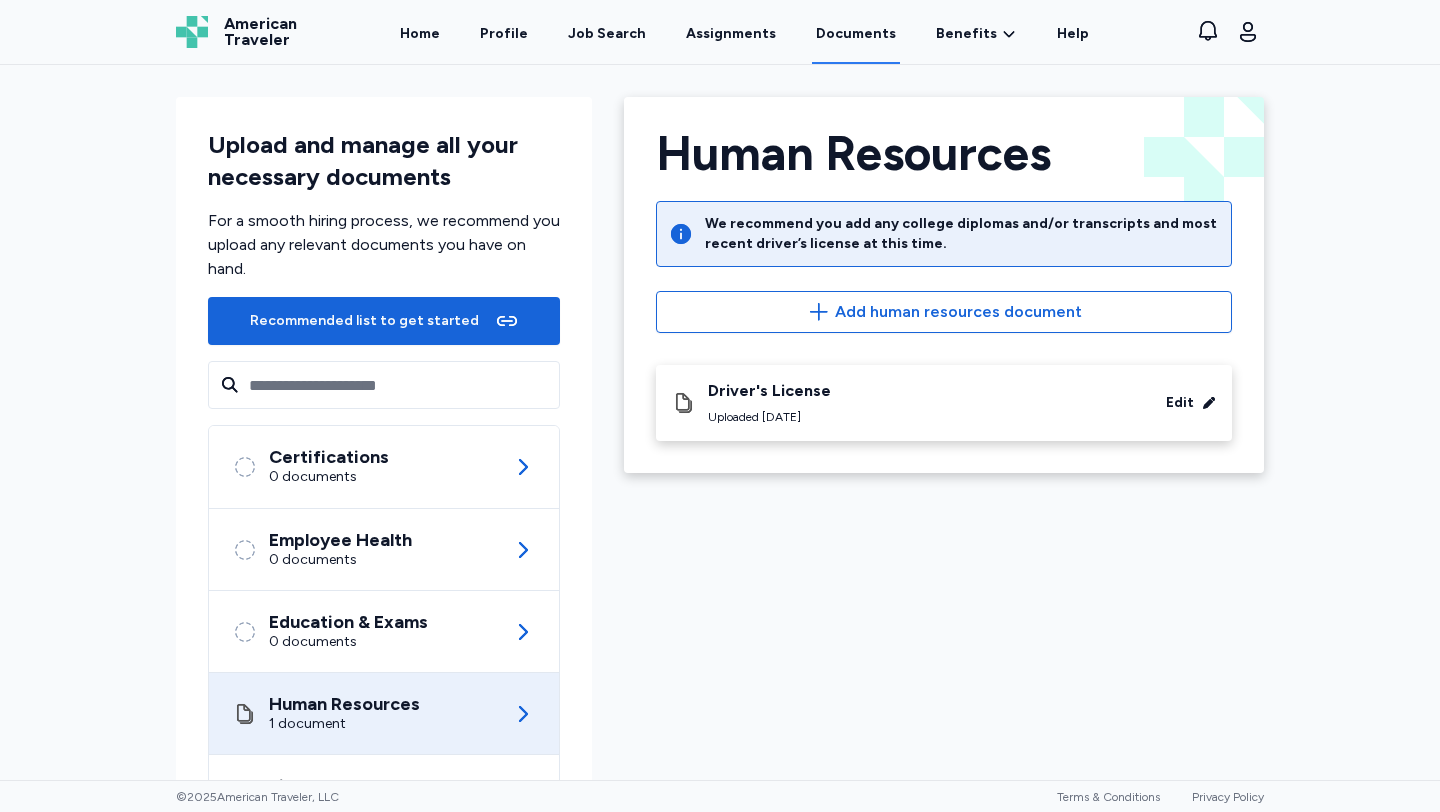 click on "Driver's License Uploaded [DATE] Edit" at bounding box center (944, 403) 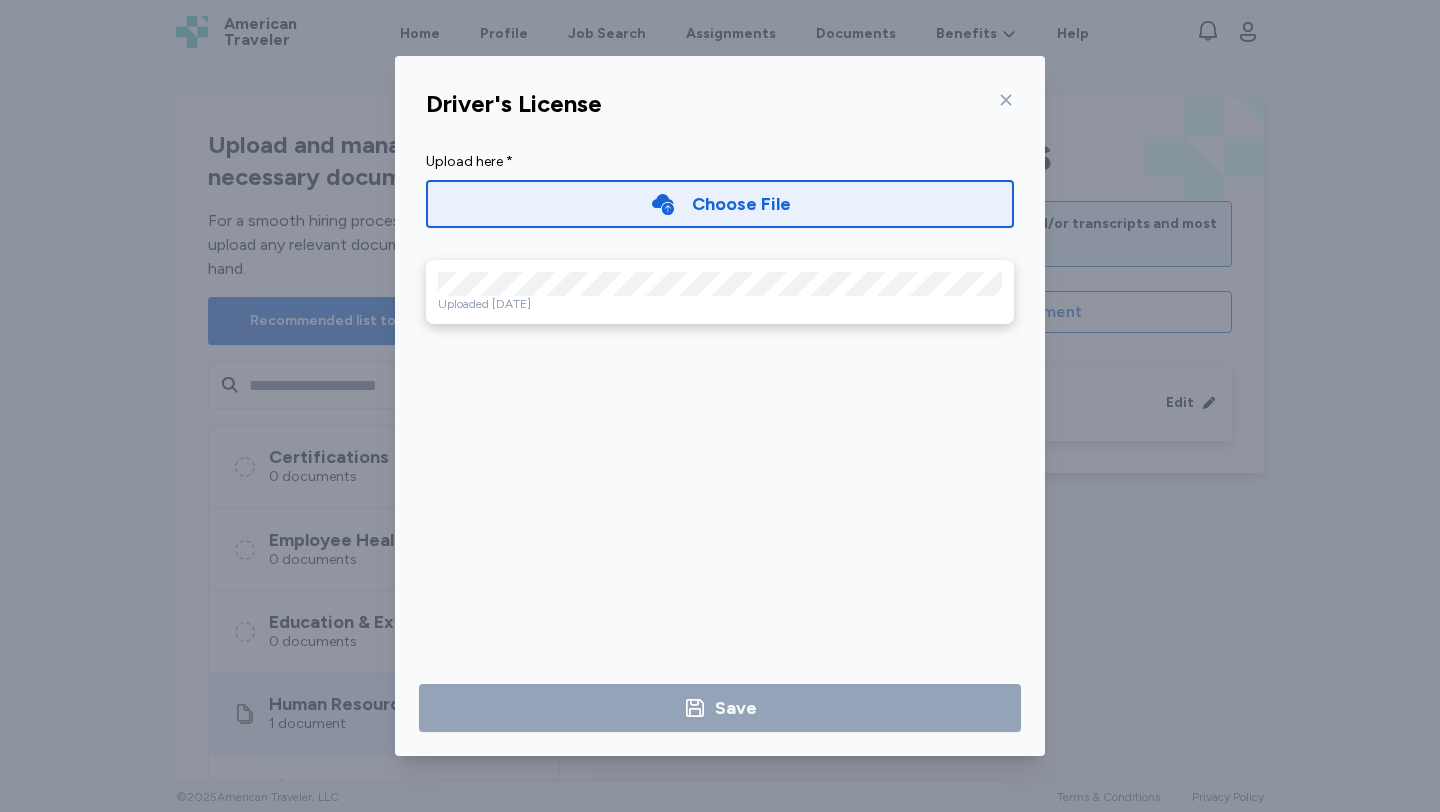 click 